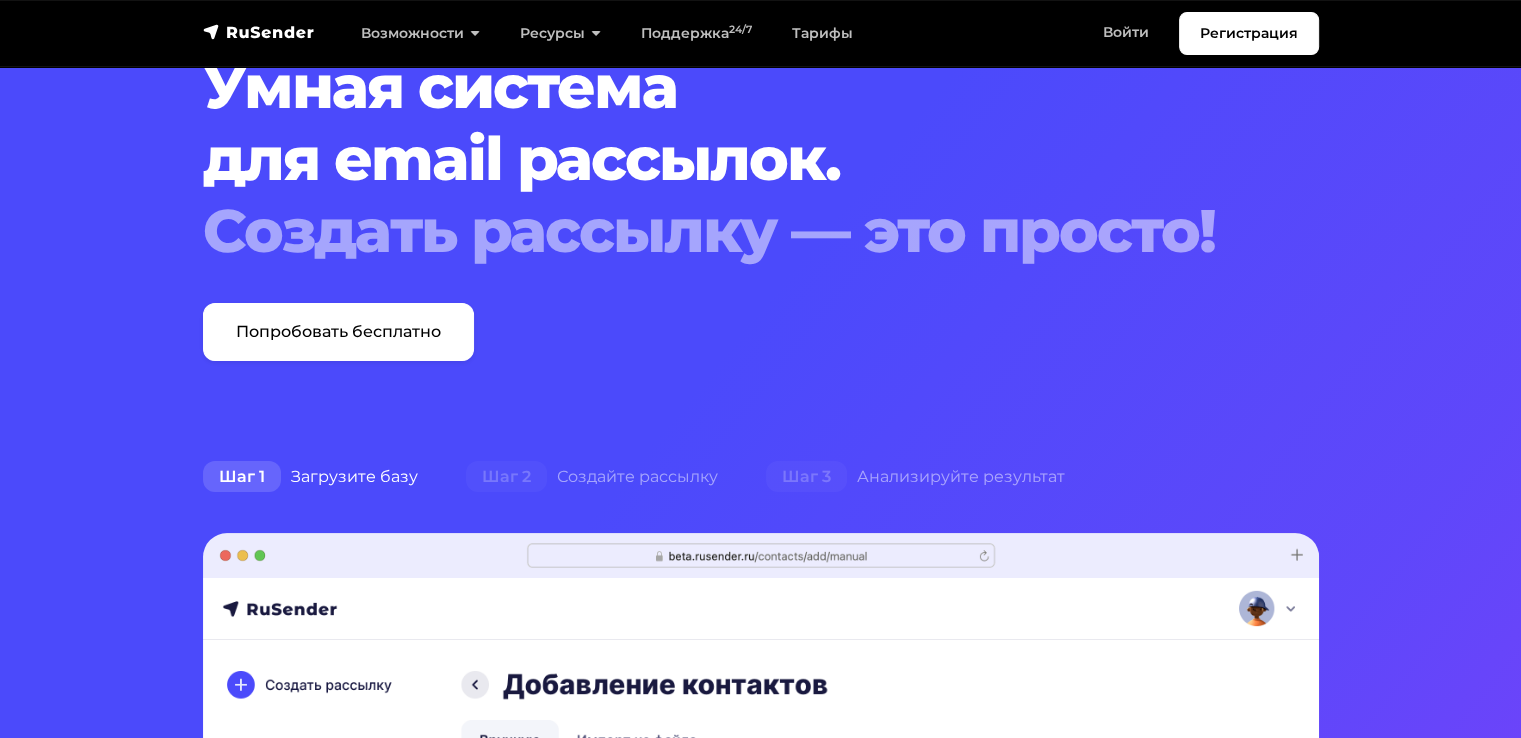scroll, scrollTop: 0, scrollLeft: 0, axis: both 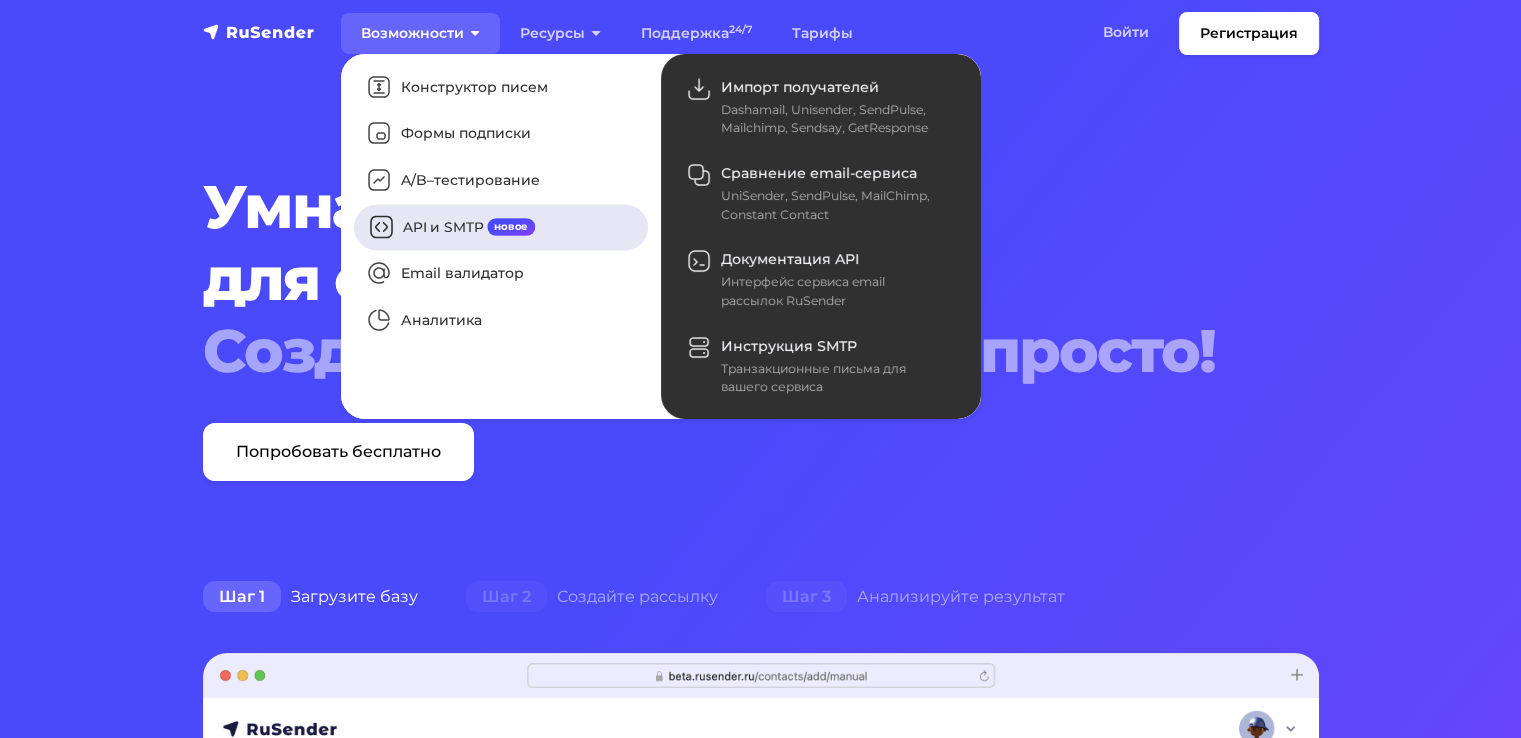 click on "API и SMTP новое" at bounding box center [501, 227] 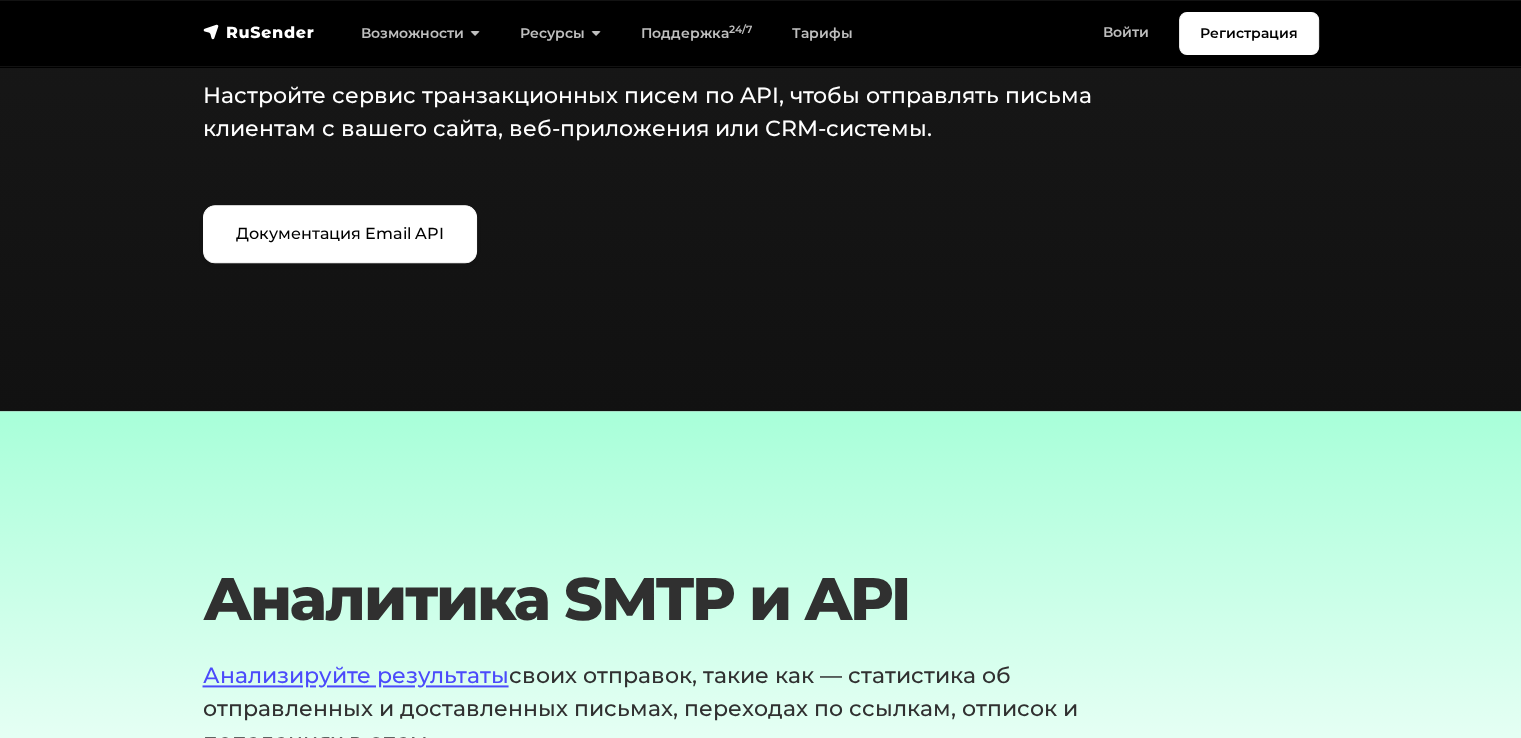 scroll, scrollTop: 2500, scrollLeft: 0, axis: vertical 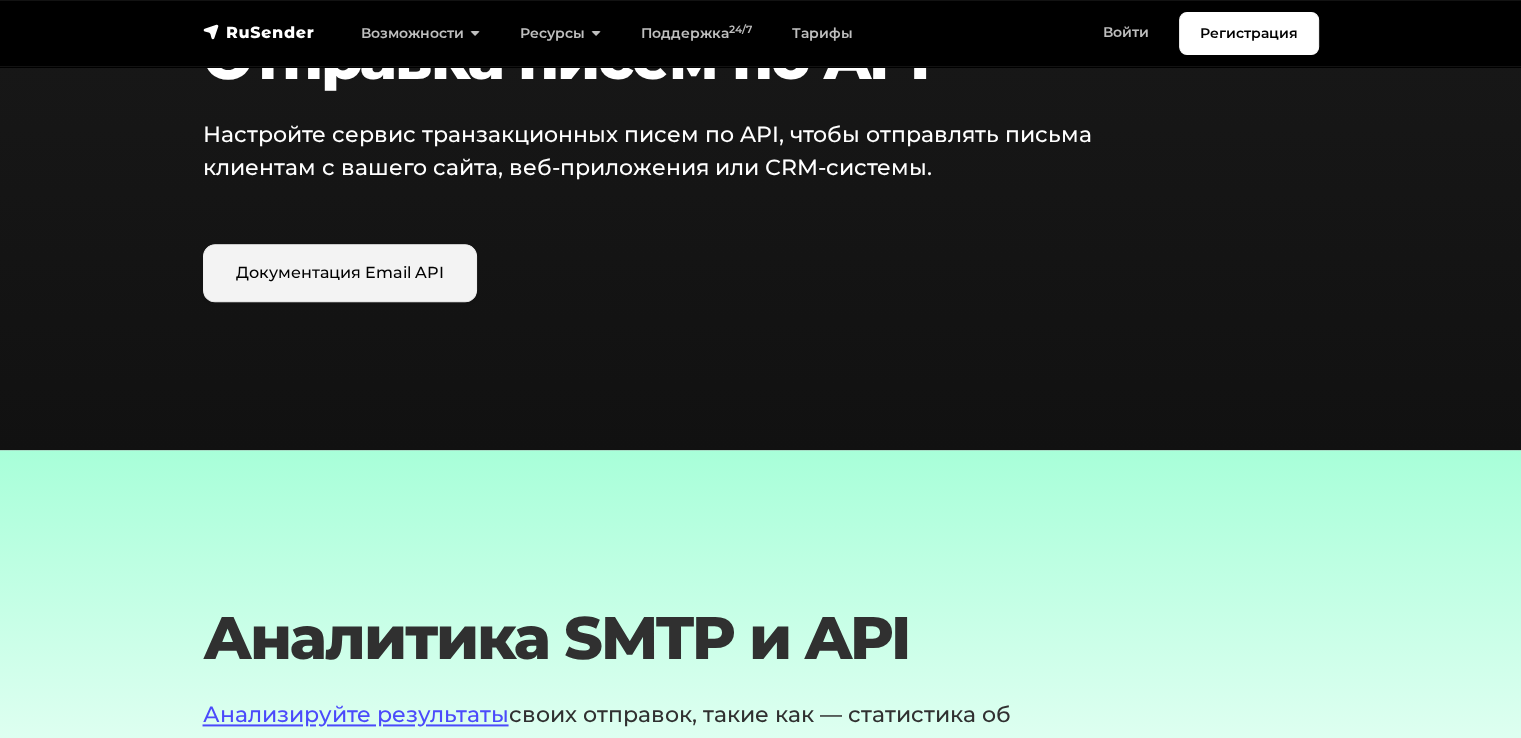 click on "Документация Email API" at bounding box center (340, 273) 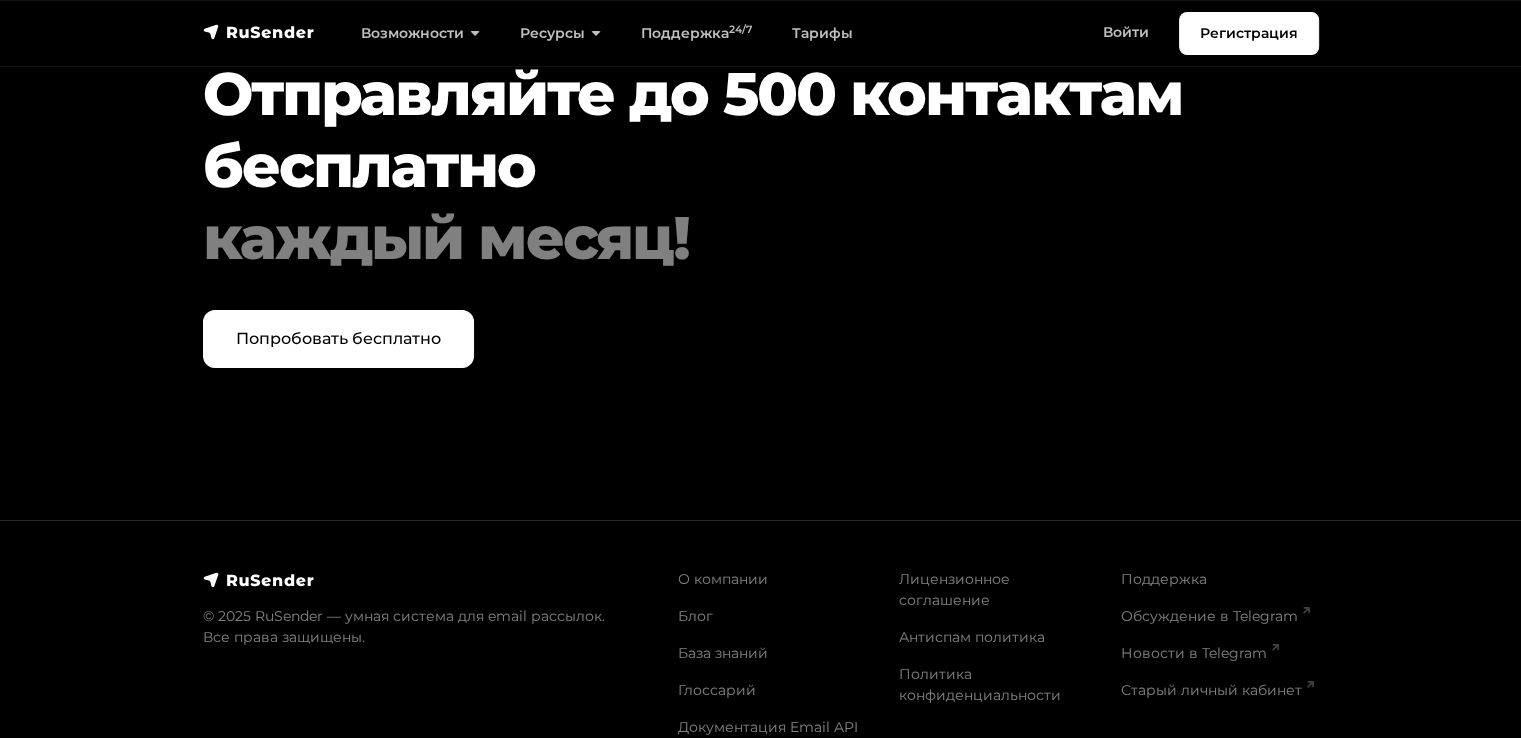 scroll, scrollTop: 7172, scrollLeft: 0, axis: vertical 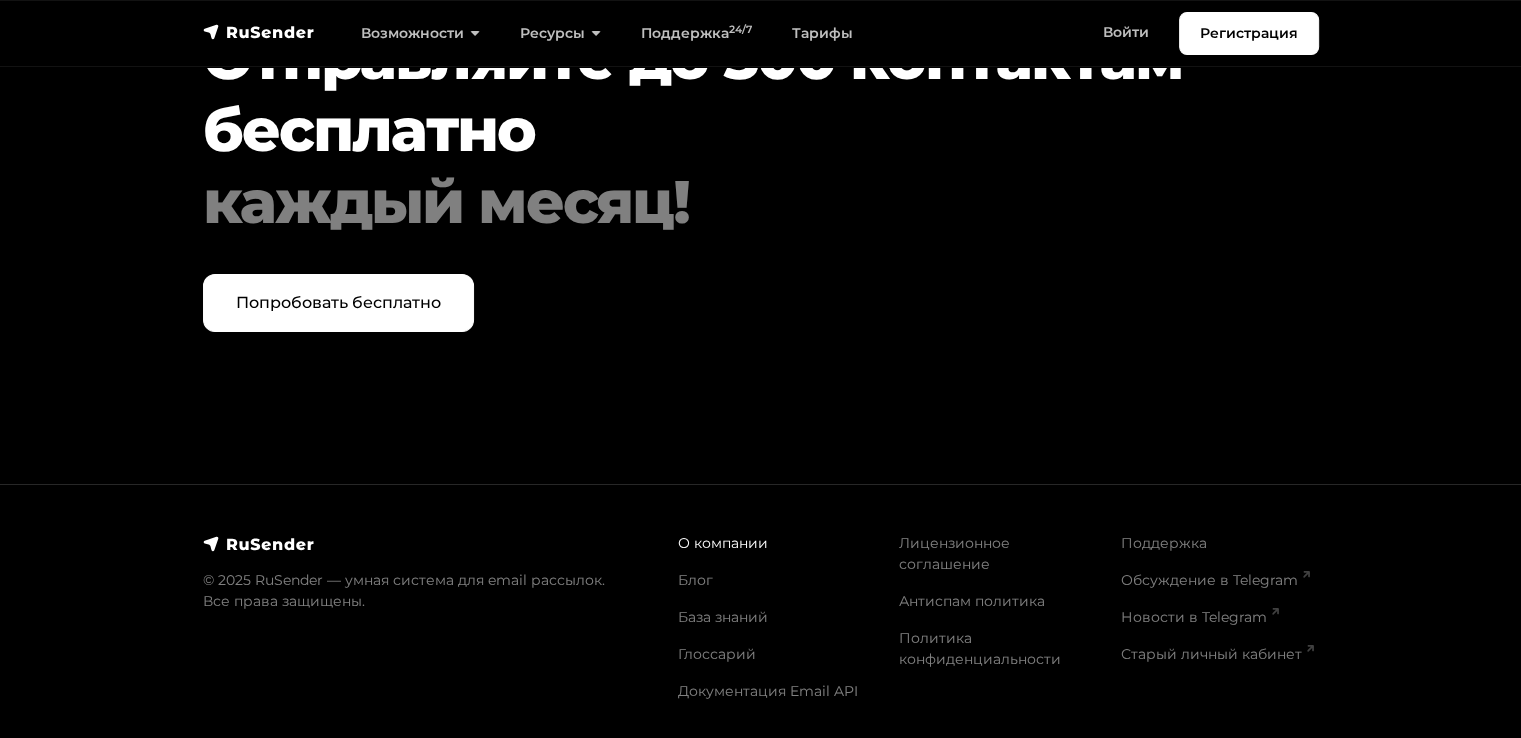 click on "О компании" at bounding box center (723, 543) 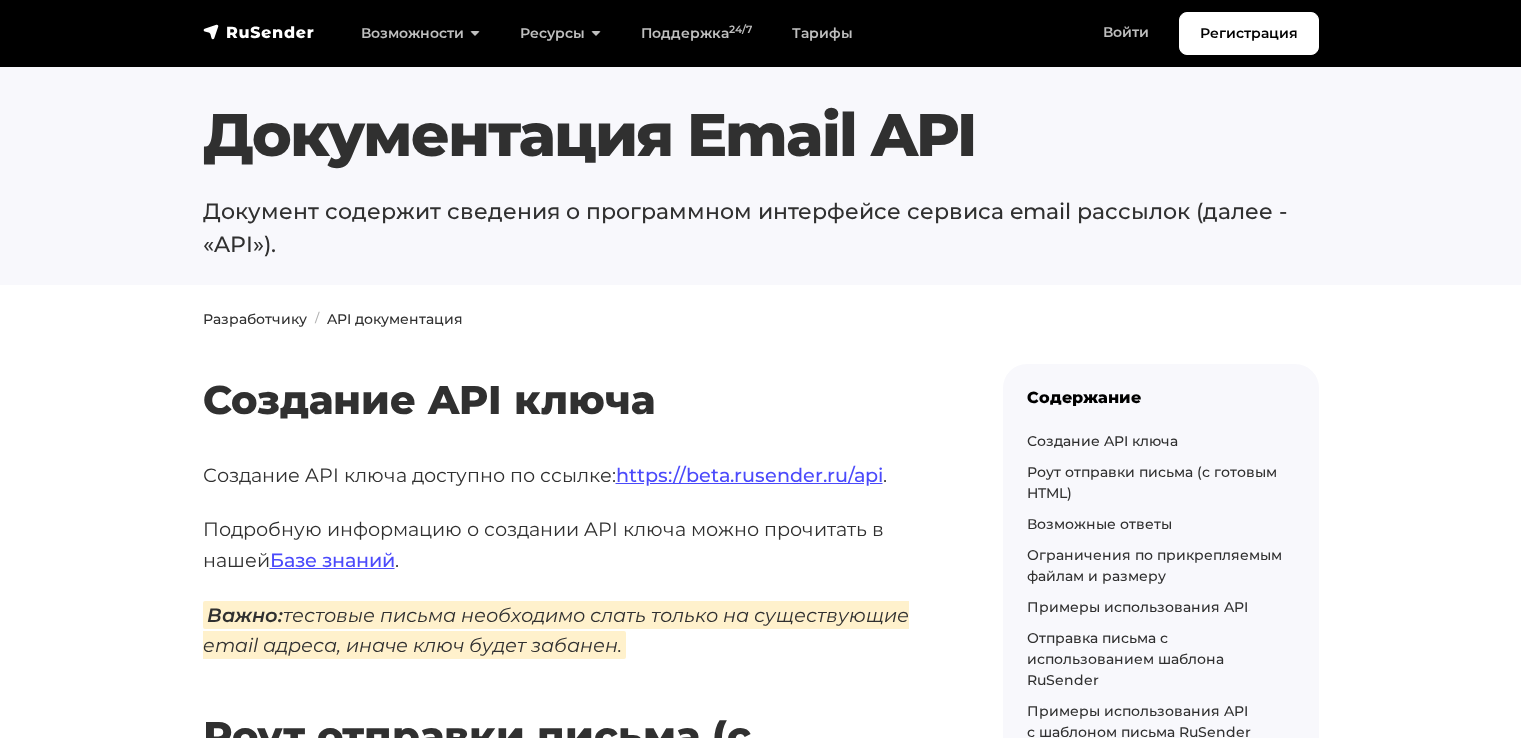 scroll, scrollTop: 0, scrollLeft: 0, axis: both 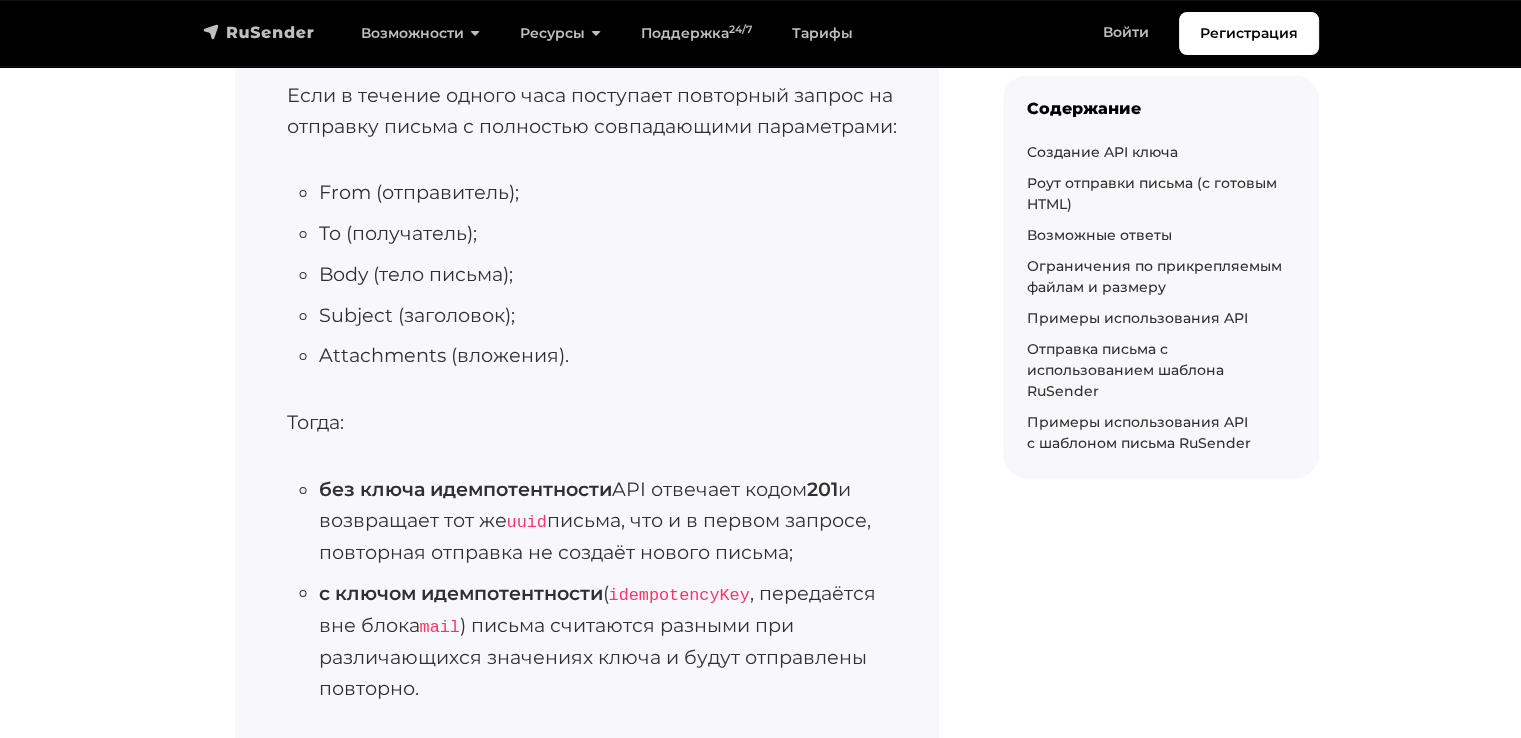 click at bounding box center (259, 32) 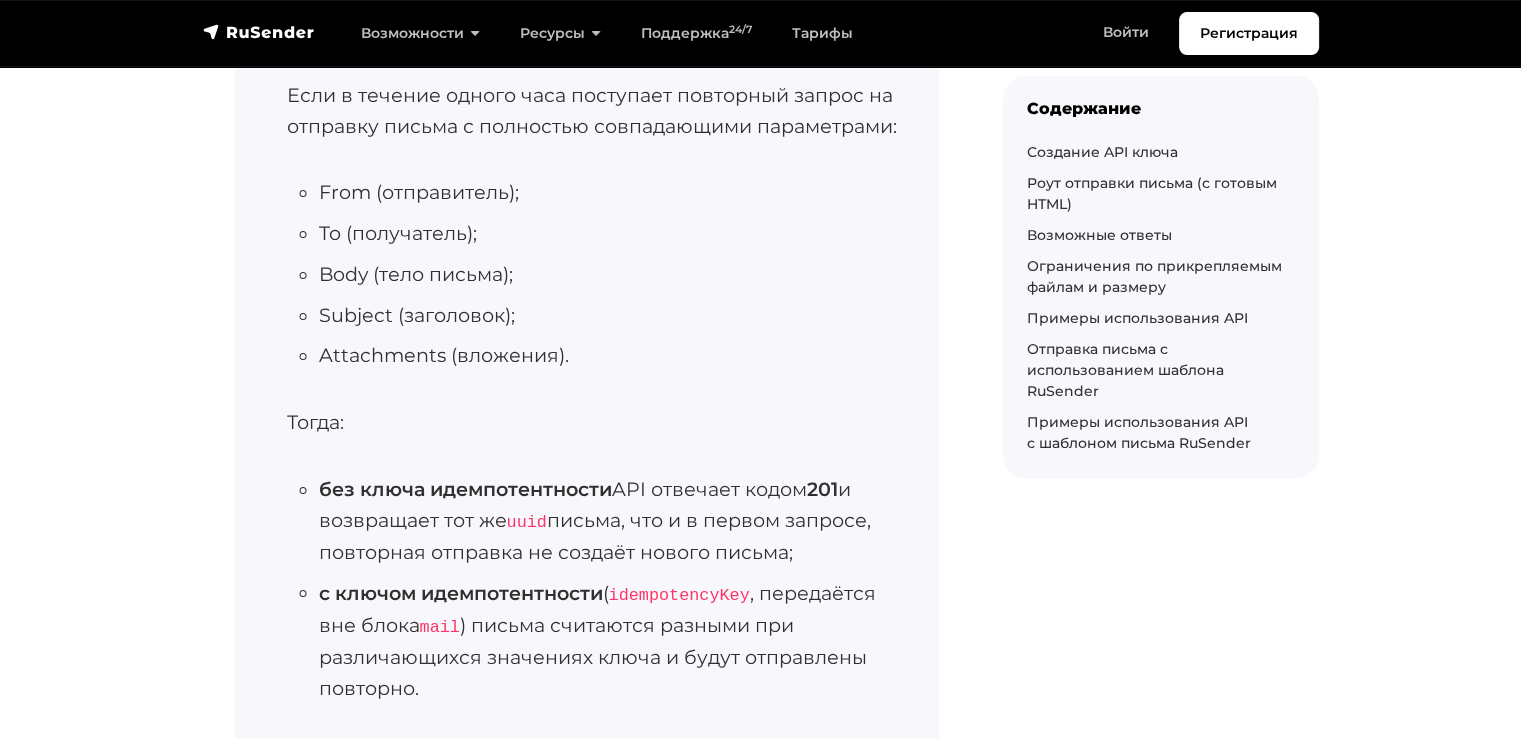 click on "Разработчику
API документация
Создание API ключа
Создание API ключа доступно по ссылке:  https://beta.rusender.ru/api .
Подробную информацию о создании API ключа можно прочитать в нашей  Базе знаний .
Важно:
тестовые письма необходимо слать только на существующие email адреса, иначе ключ будет забанен.
Роут отправки письма (с готовым HTML)
POST   https://api.beta.rusender.ru/api/v1/external-mails/send
В заголовке « X-Api-Key » необходимо передать строкой ключ API для аутентификации.
{     ," at bounding box center [760, 4641] 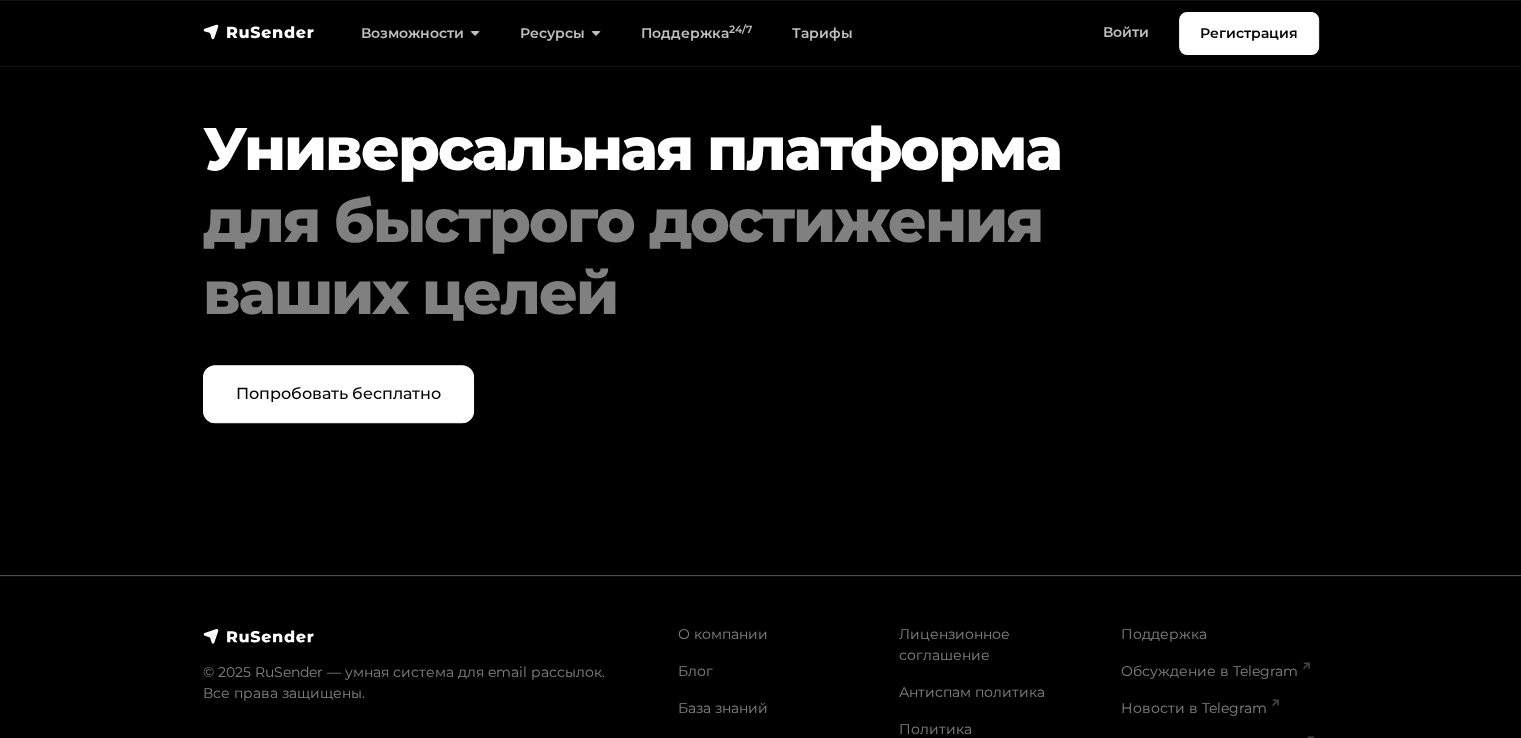 scroll, scrollTop: 2034, scrollLeft: 0, axis: vertical 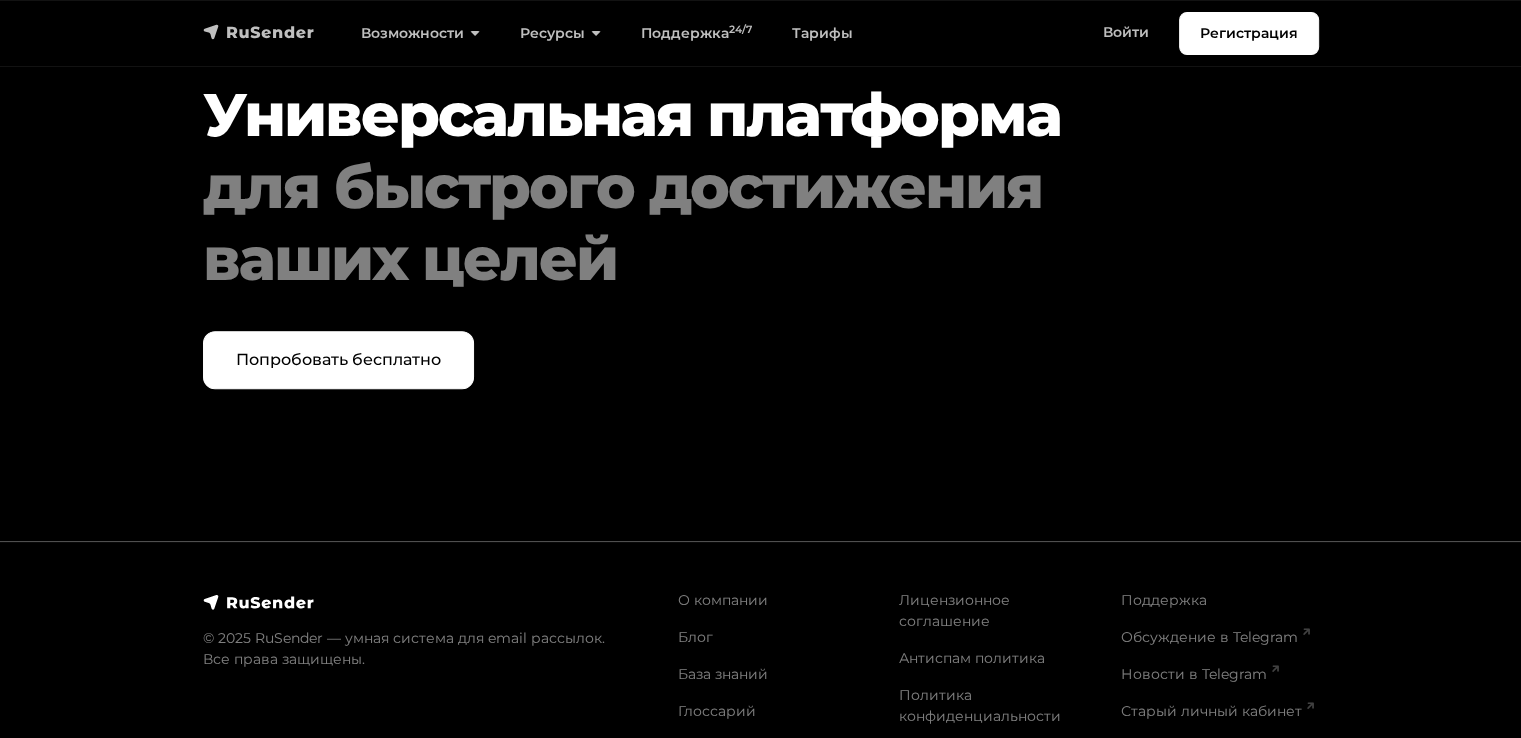 click at bounding box center [259, 32] 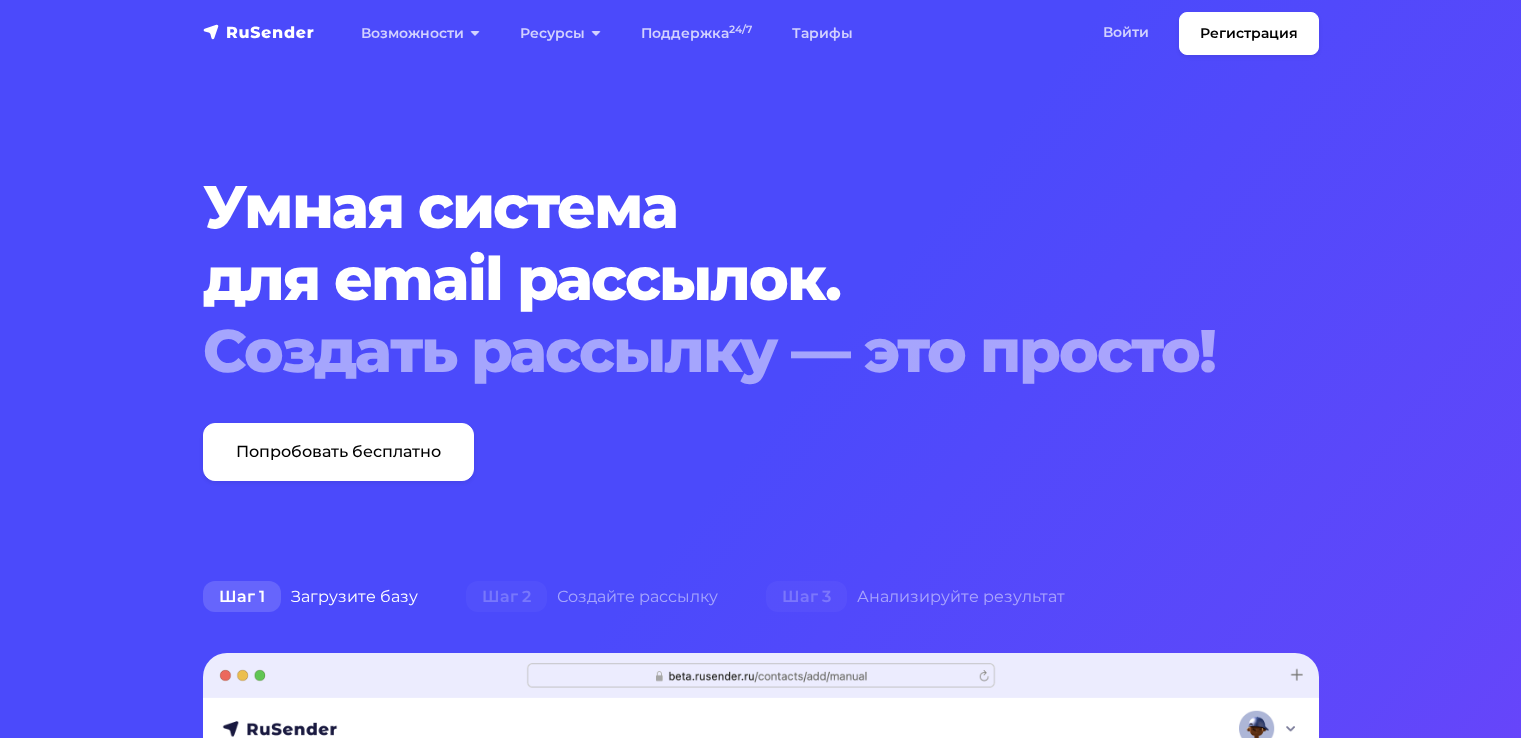 scroll, scrollTop: 0, scrollLeft: 0, axis: both 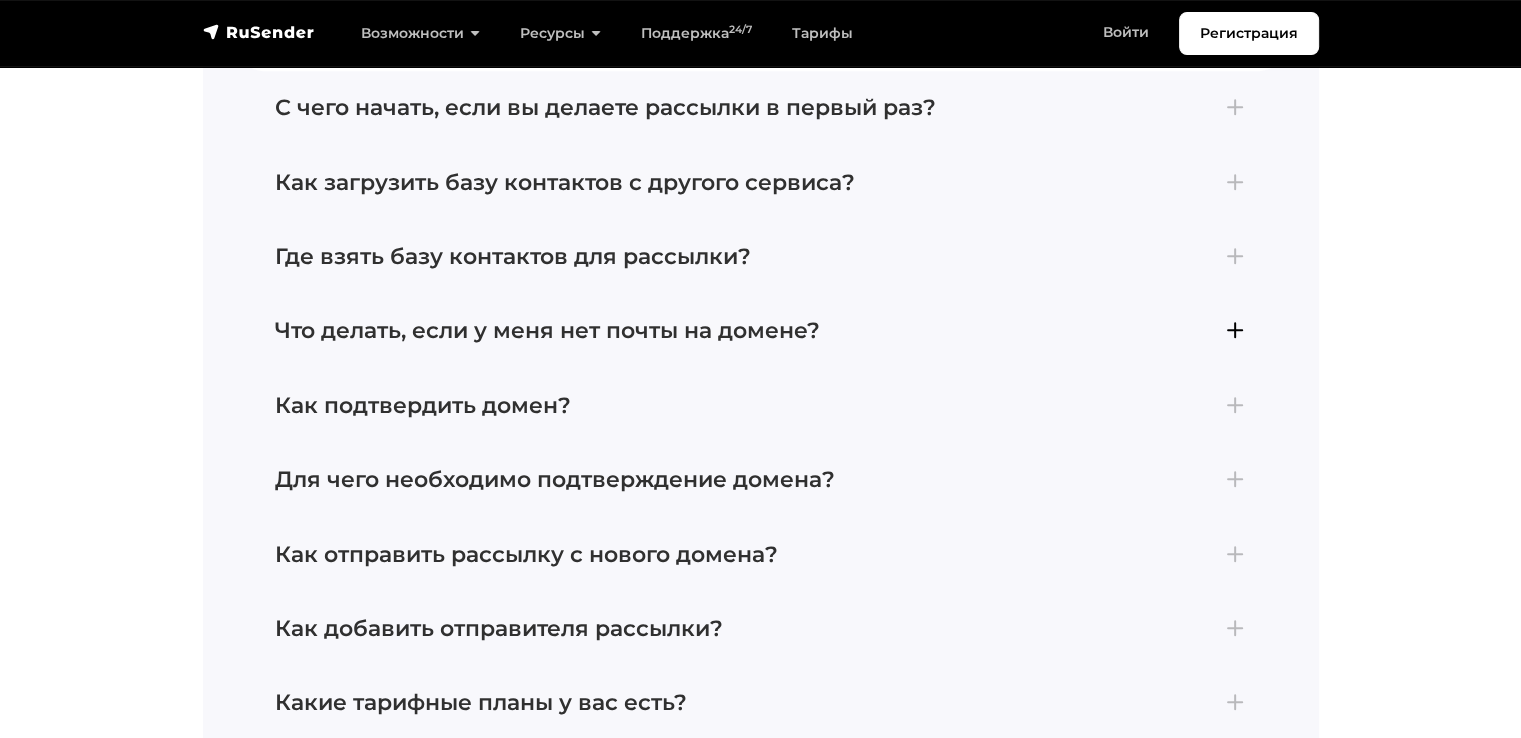 click on "Что делать, если у меня нет почты на домене?" at bounding box center (761, 331) 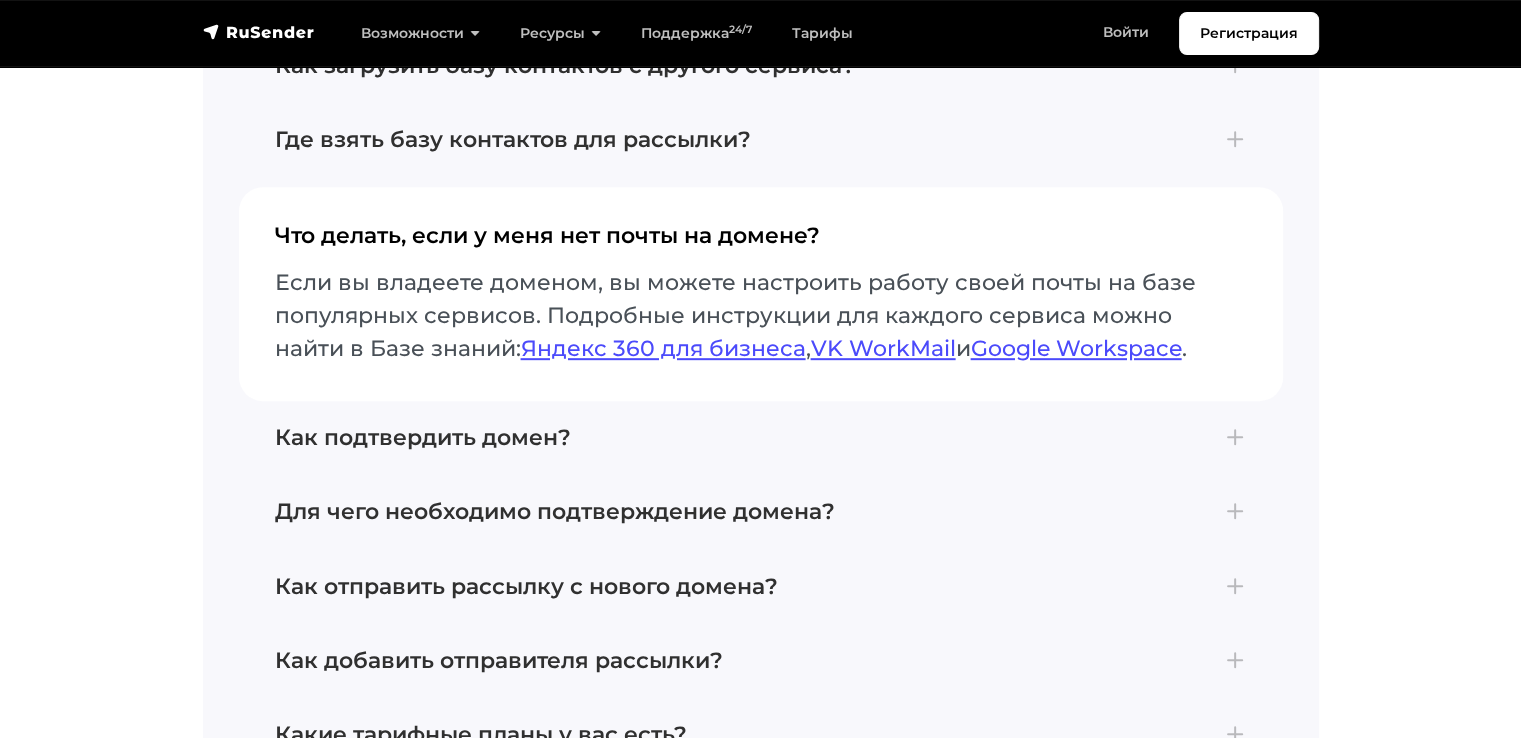 scroll, scrollTop: 8560, scrollLeft: 0, axis: vertical 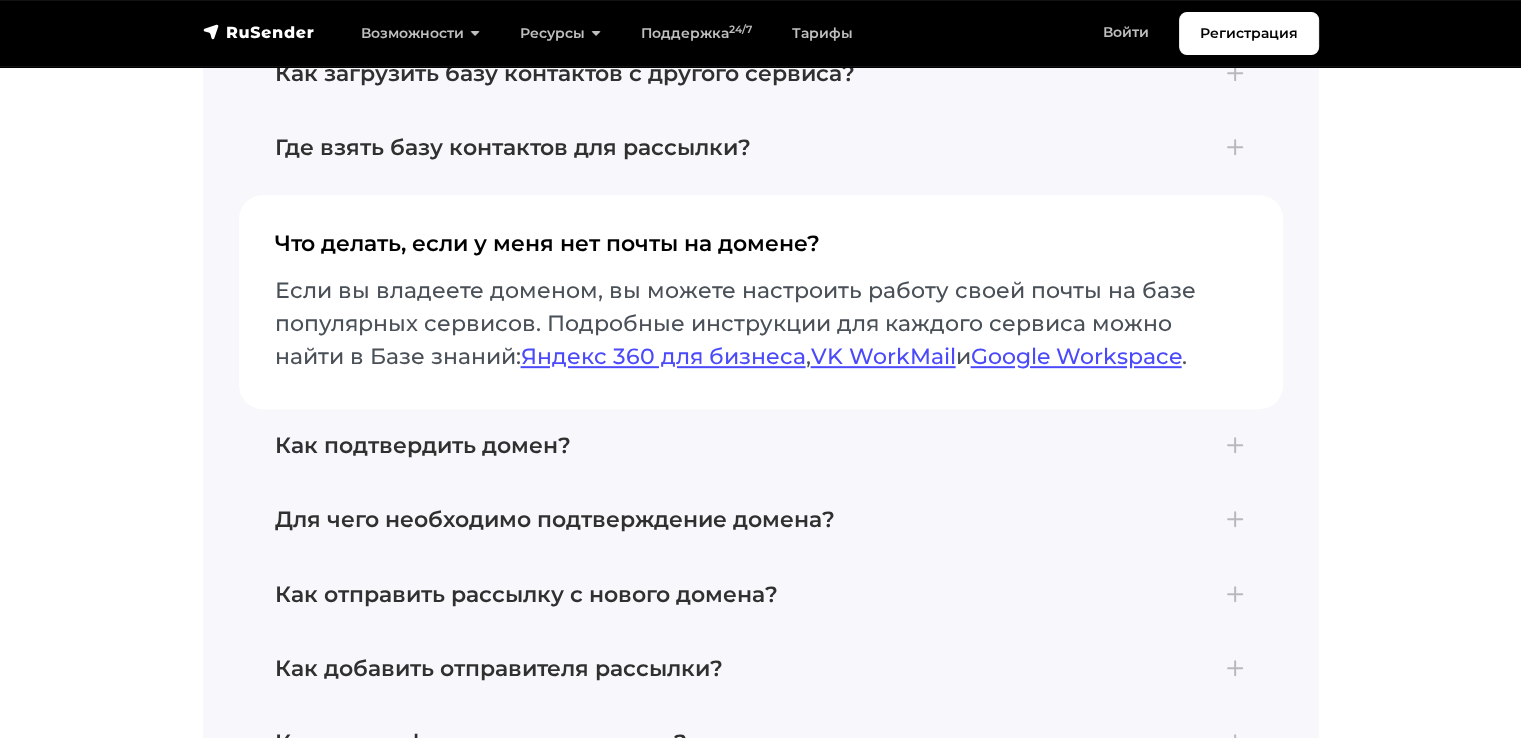 click on "Частые вопросы,
отвечаем:
По каким базам можно делать рассылки?
Рассылки можно отправлять только по базам, которые вы собрали сами, и подписчики в них явно дали согласие на получение рассылок от вас. Рассылки по базам, собранным из открытых источников, запрещены.
С чего начать, если вы делаете рассылки в первый раз?
Для отправки первой рассылки необходимо добавить и подтвердить домен, загрузить базу email-адресов и создать рассылку. В RuSender есть
,  ," at bounding box center [760, 289] 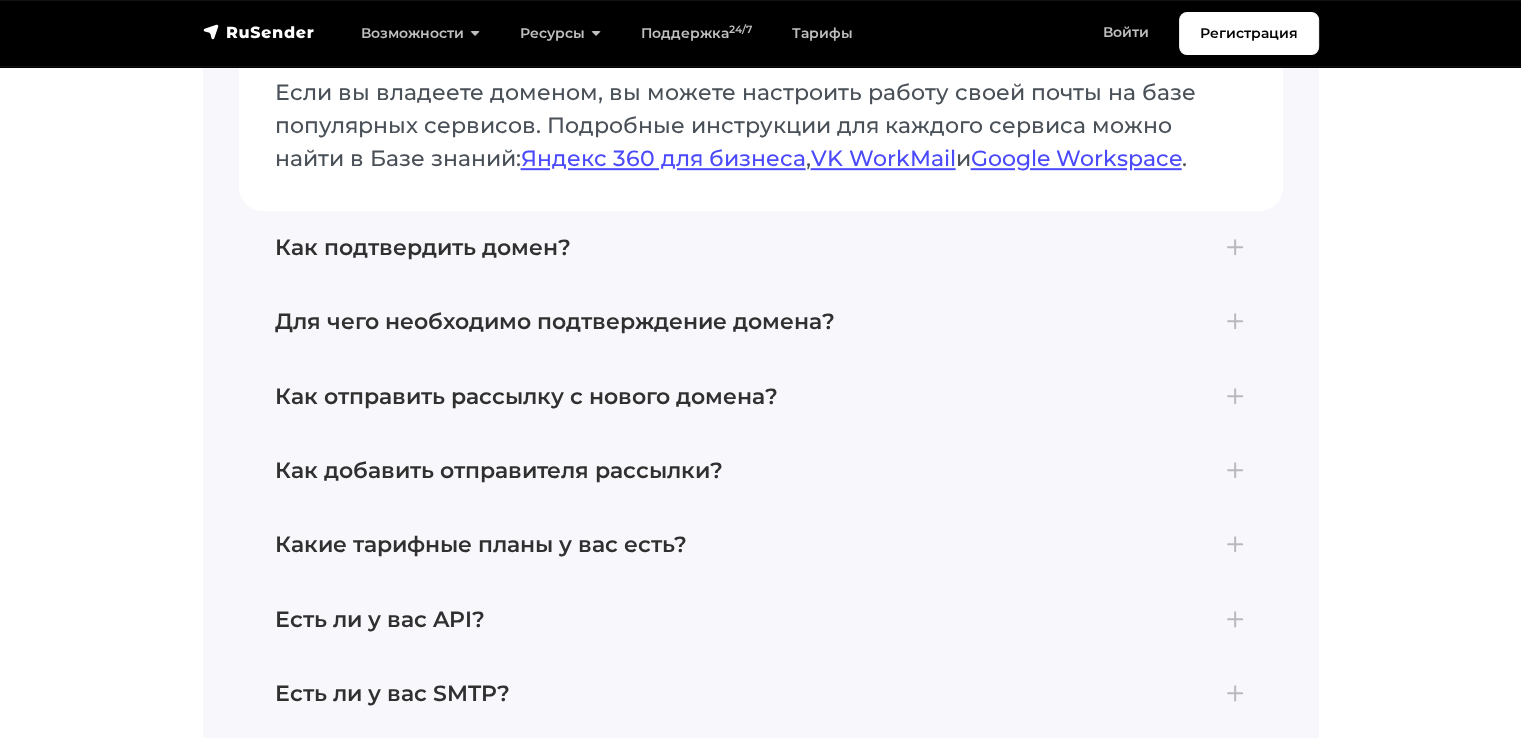 scroll, scrollTop: 8760, scrollLeft: 0, axis: vertical 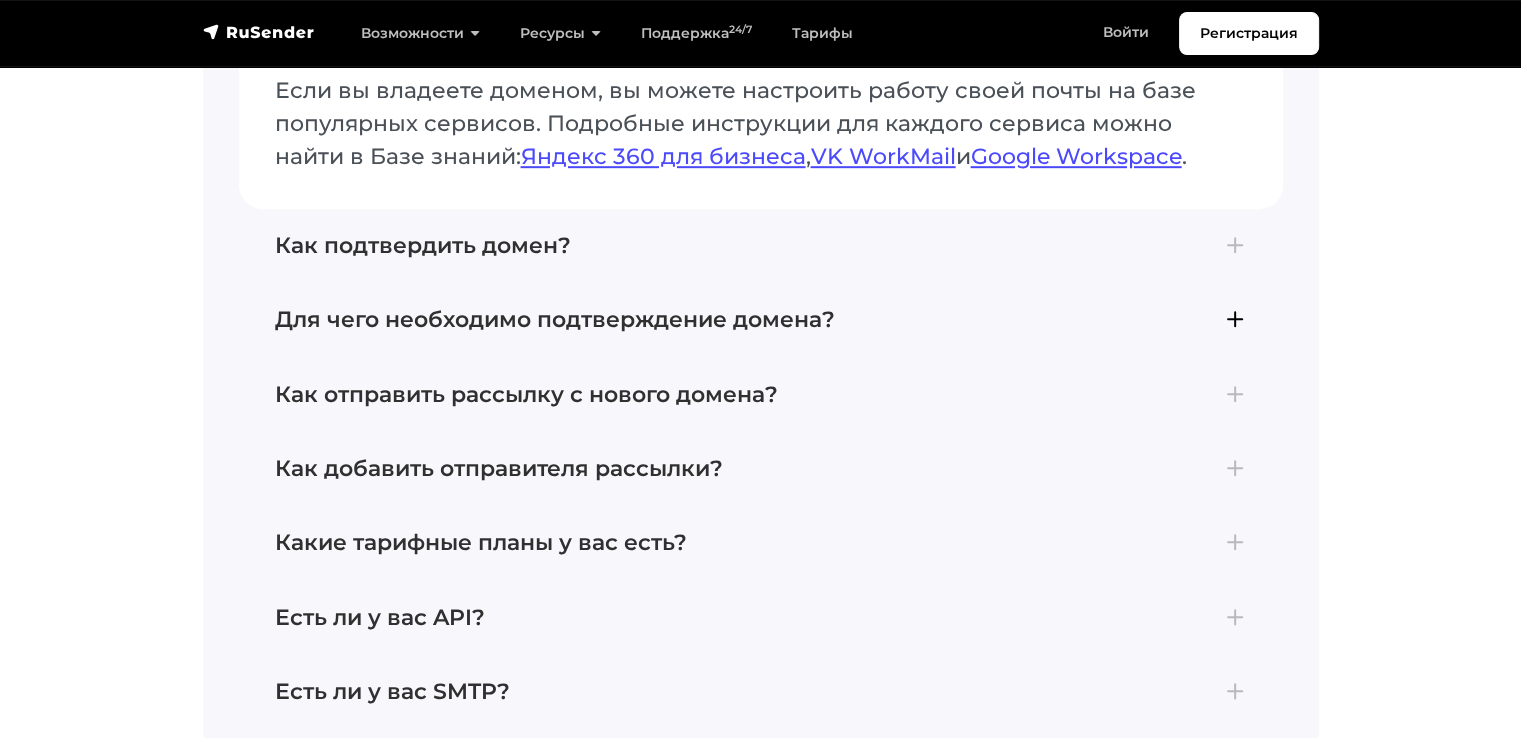 click on "Для чего необходимо подтверждение домена?" at bounding box center [761, 320] 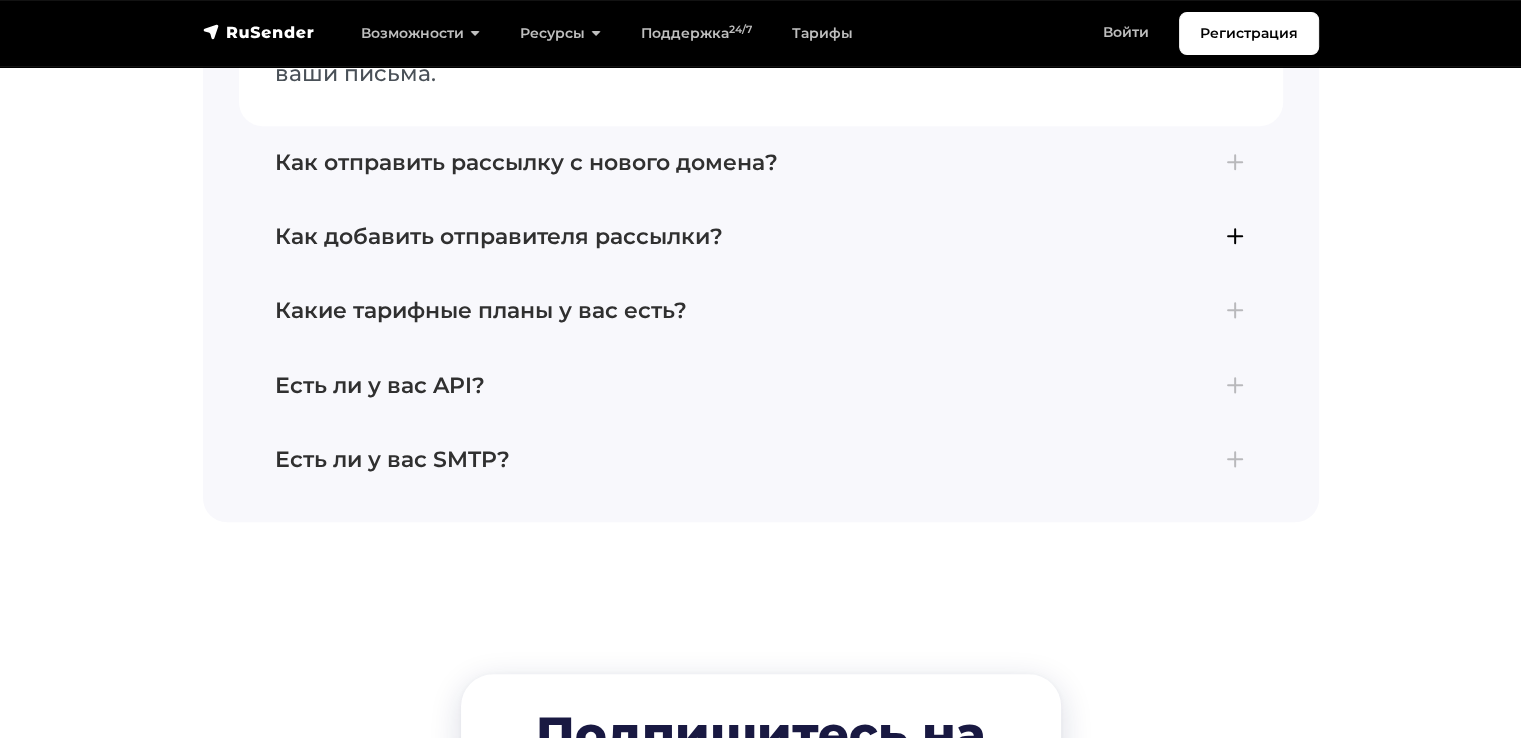 scroll, scrollTop: 9160, scrollLeft: 0, axis: vertical 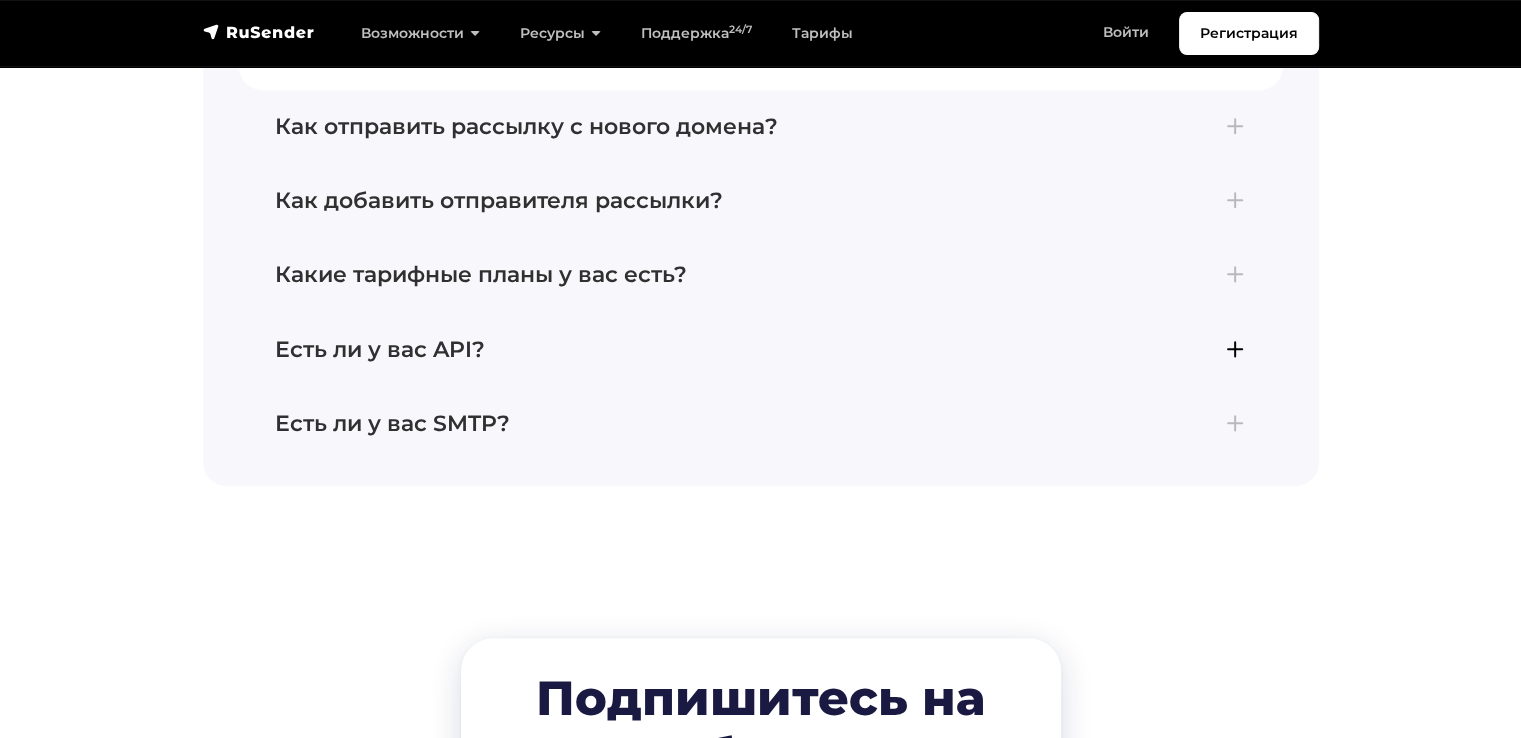 click on "Есть ли у вас API?" at bounding box center [761, 350] 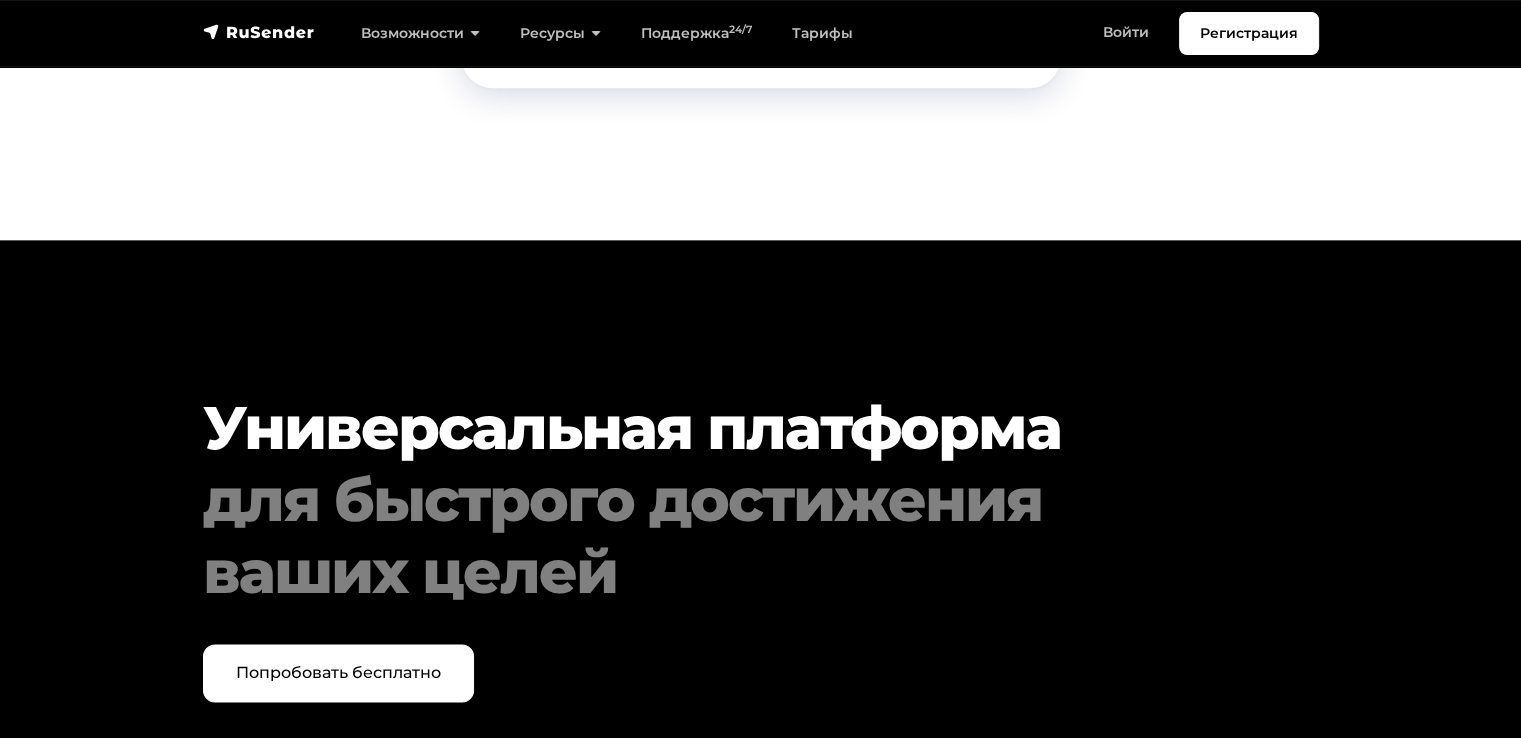 scroll, scrollTop: 10005, scrollLeft: 0, axis: vertical 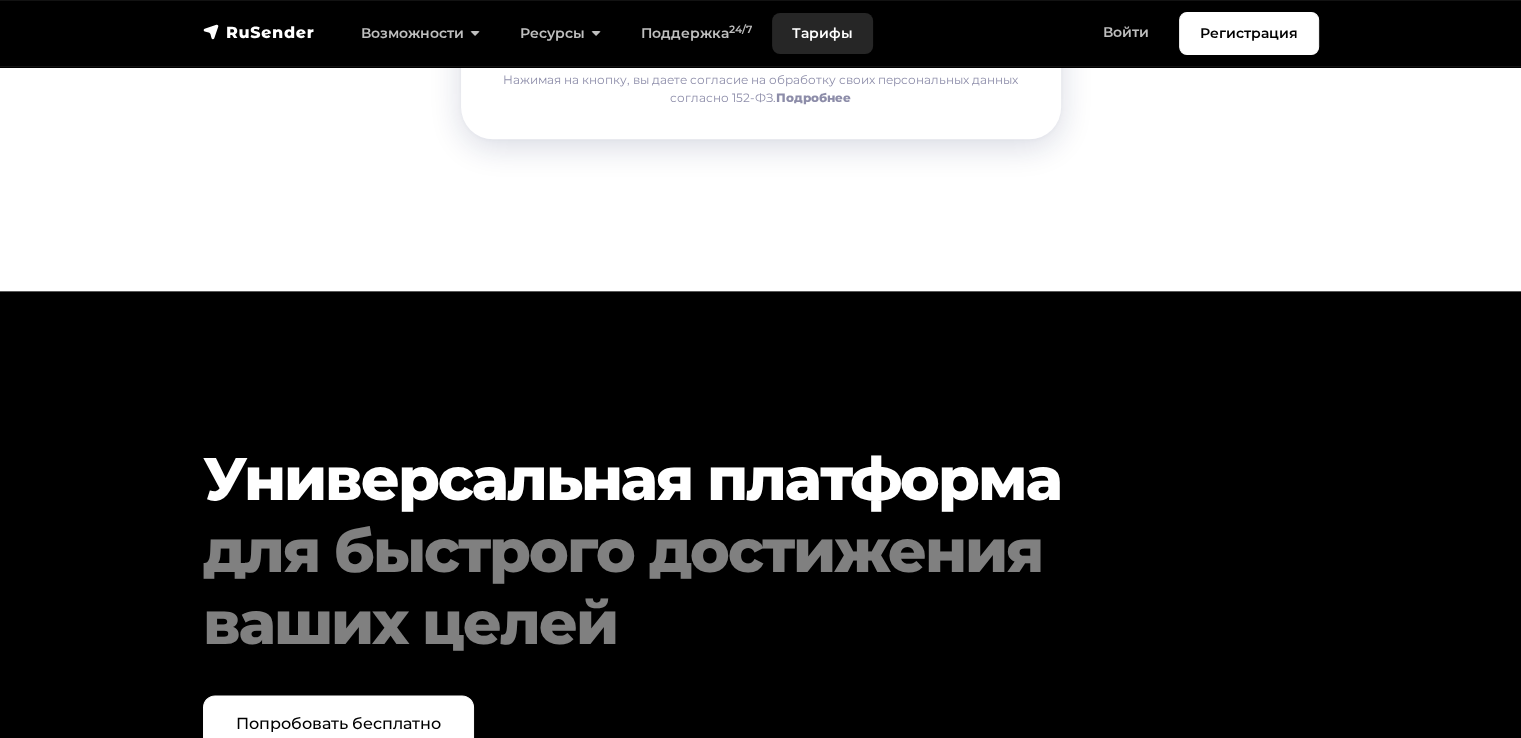 click on "Тарифы" at bounding box center [822, 33] 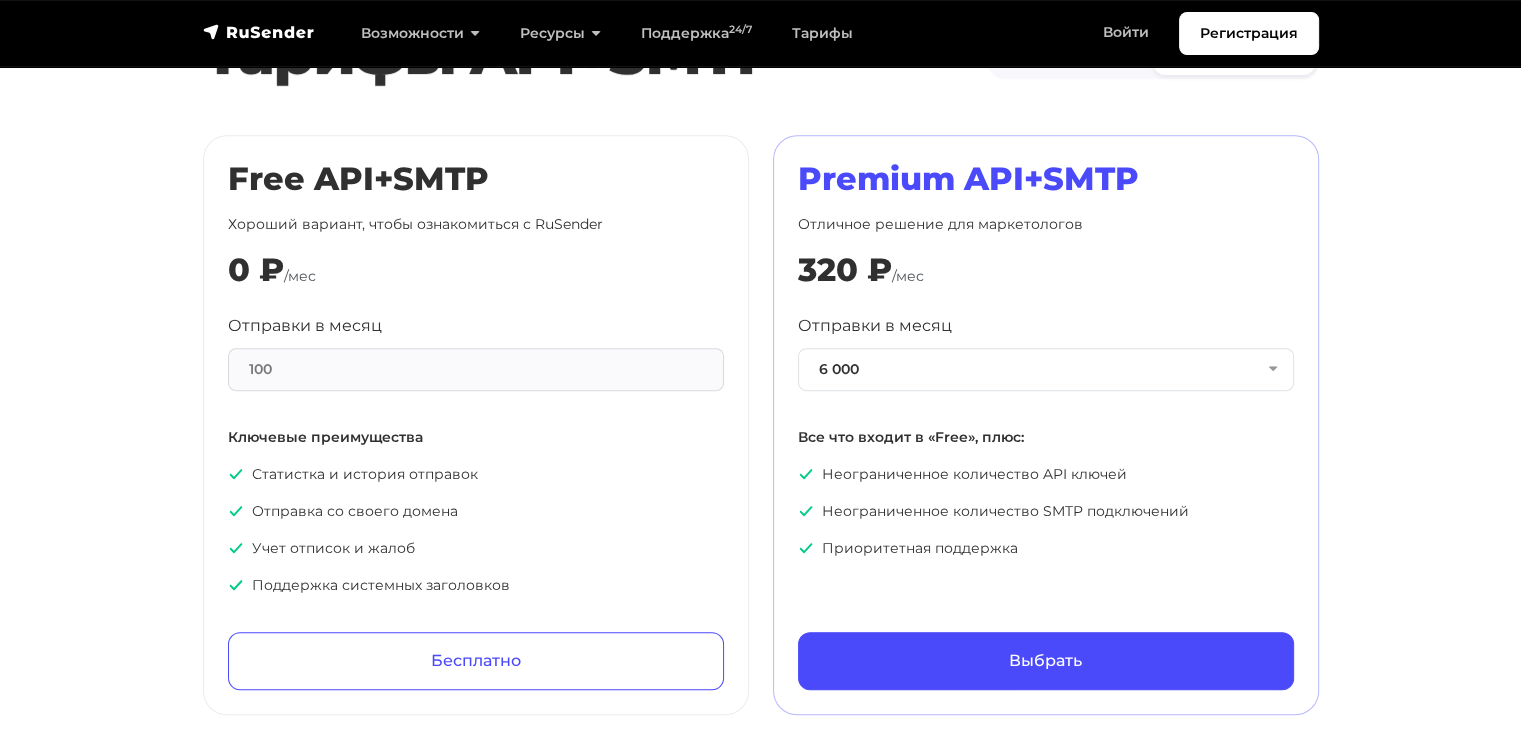 scroll, scrollTop: 900, scrollLeft: 0, axis: vertical 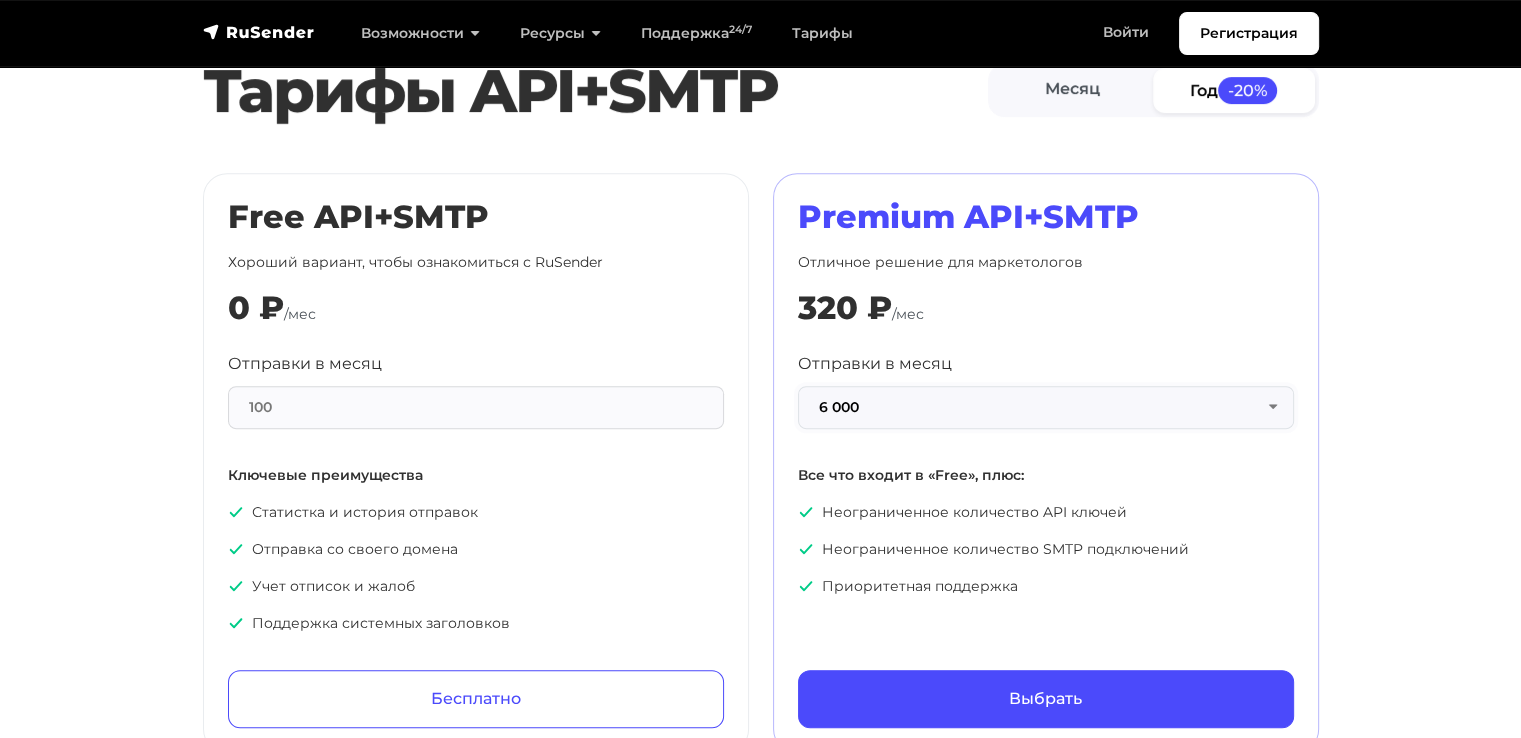 click on "6 000" at bounding box center [1046, 407] 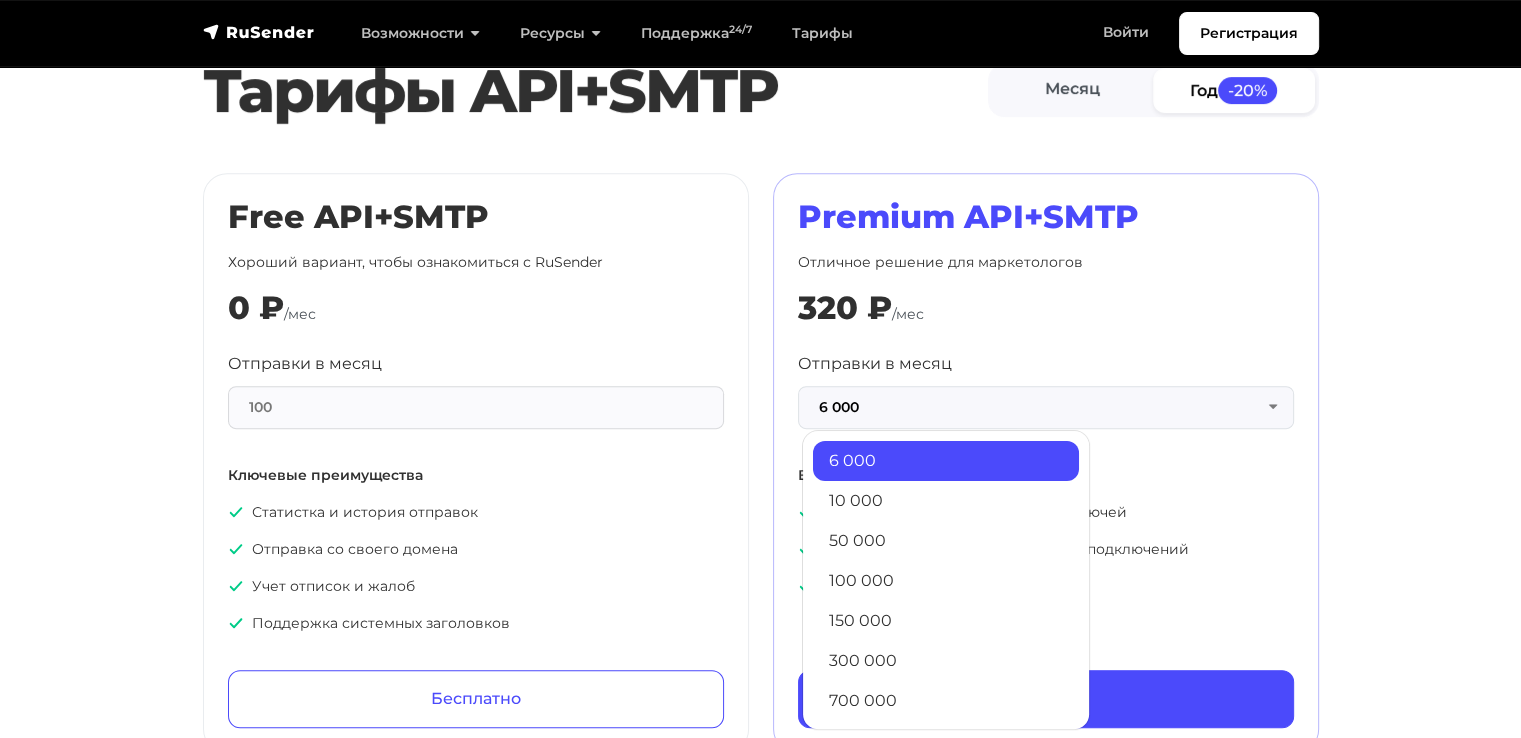 click on "Отправки в месяц
[NUMBER]
[NUMBER]
[NUMBER]
[NUMBER]
[NUMBER]
[NUMBER]
[NUMBER]
[NUMBER]
[NUMBER]
[NUMBER]
[NUMBER]
Все что входит в «Free», плюс:
Неограниченное количество API ключей
Неограниченное количество SMTP подключений
Приоритетная поддержка" at bounding box center [1046, 474] 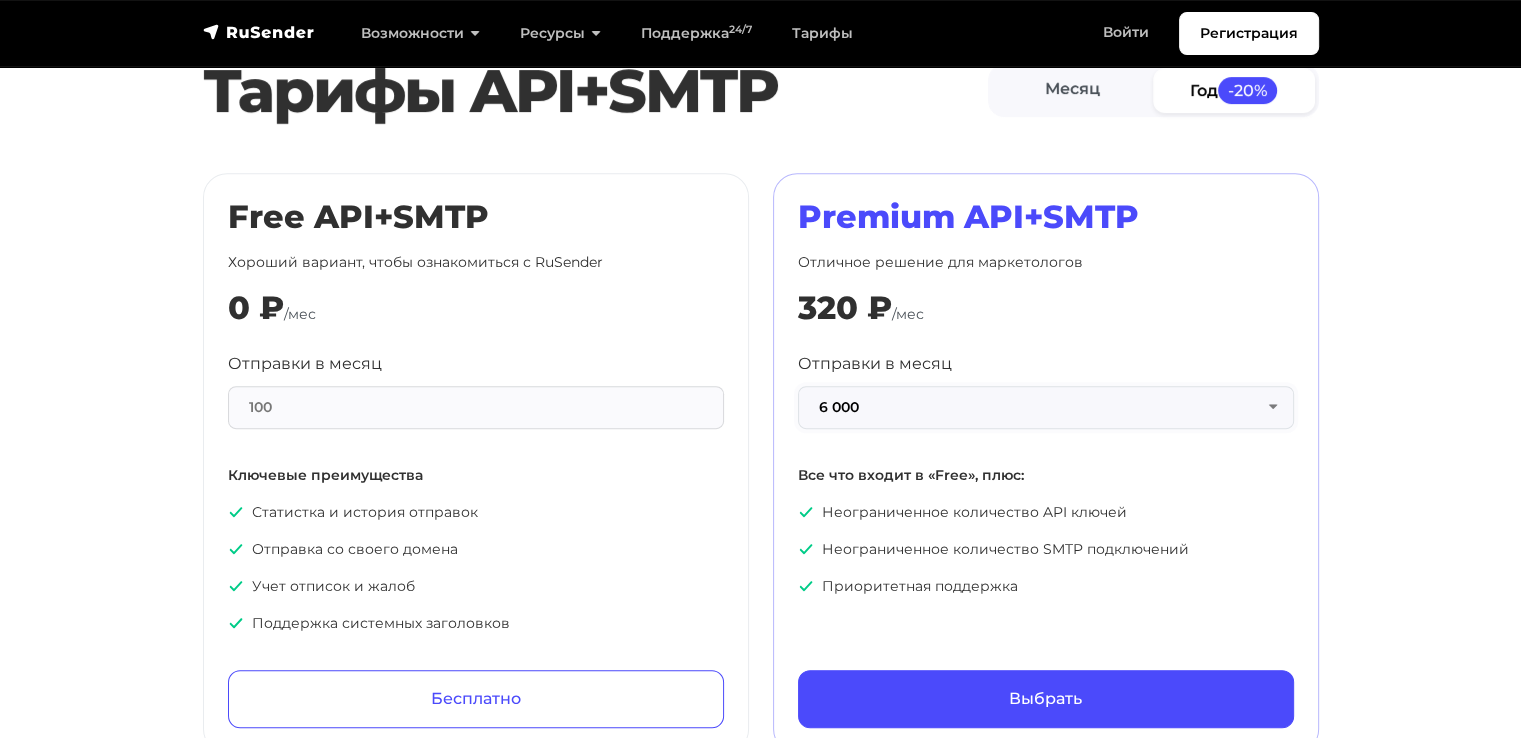 click on "6 000" at bounding box center (1046, 407) 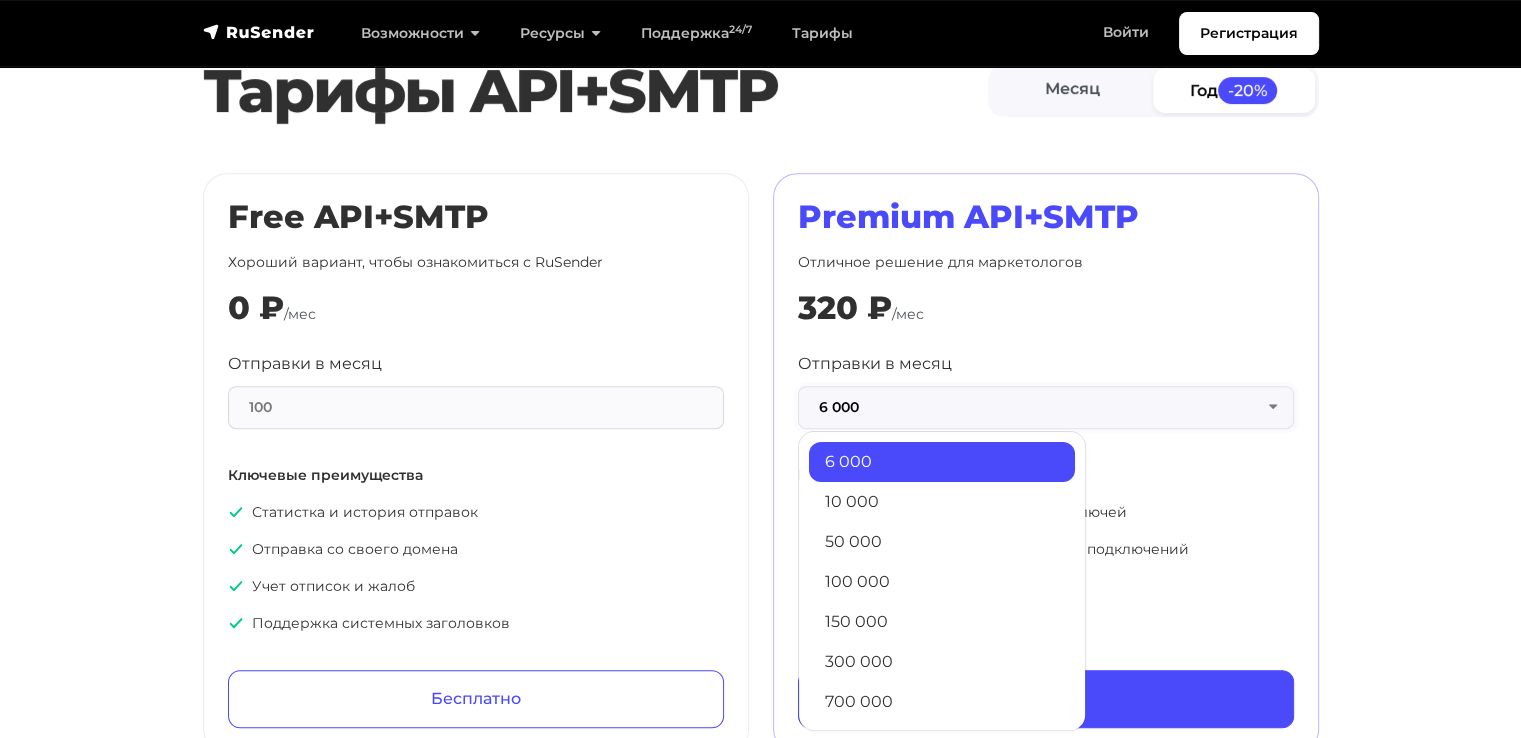 scroll, scrollTop: 1000, scrollLeft: 0, axis: vertical 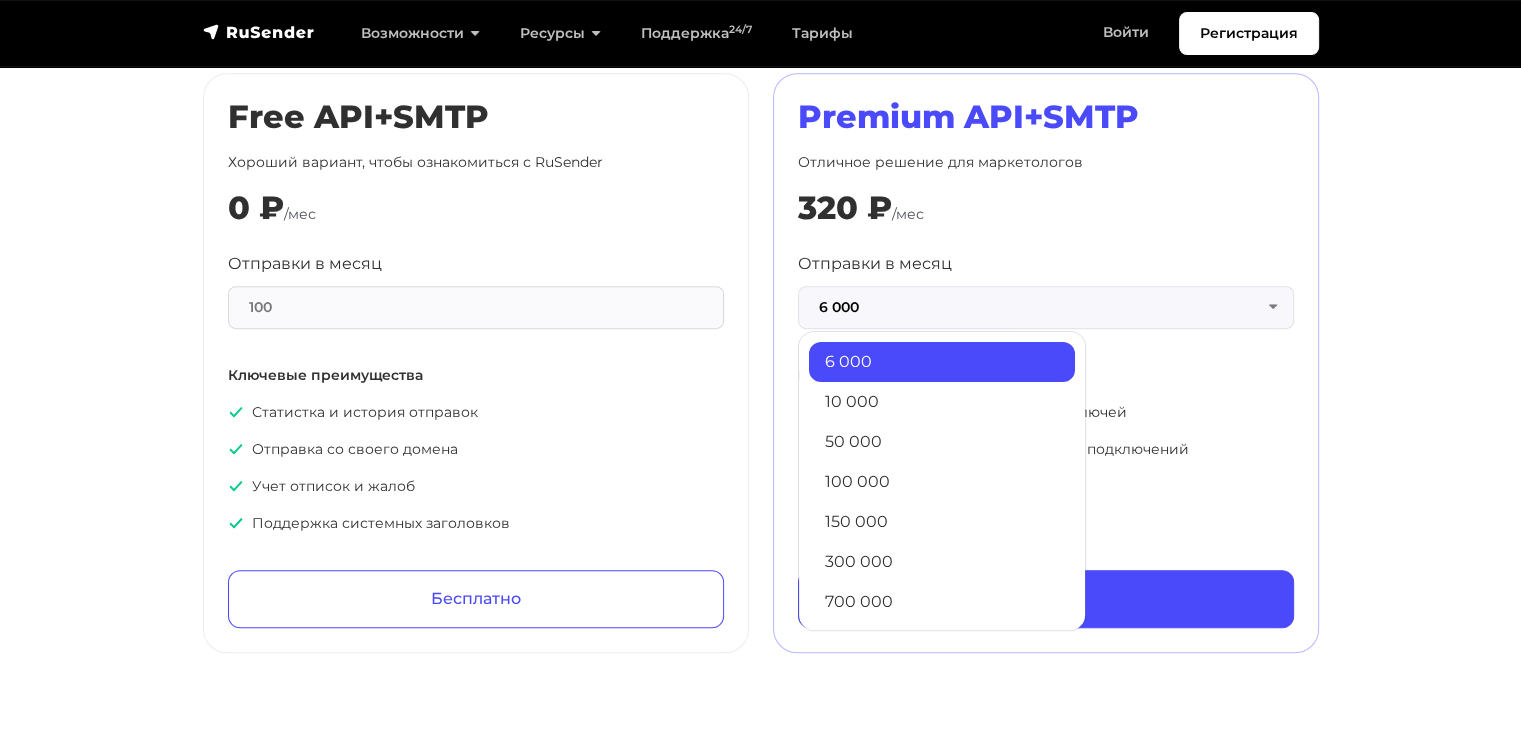 click on "Отправки в месяц
[NUMBER]
[NUMBER]
[NUMBER]
[NUMBER]
[NUMBER]
[NUMBER]
[NUMBER]
[NUMBER]
[NUMBER]
[NUMBER]
[NUMBER]
Все что входит в «Free», плюс:
Неограниченное количество API ключей
Неограниченное количество SMTP подключений
Приоритетная поддержка" at bounding box center [1046, 374] 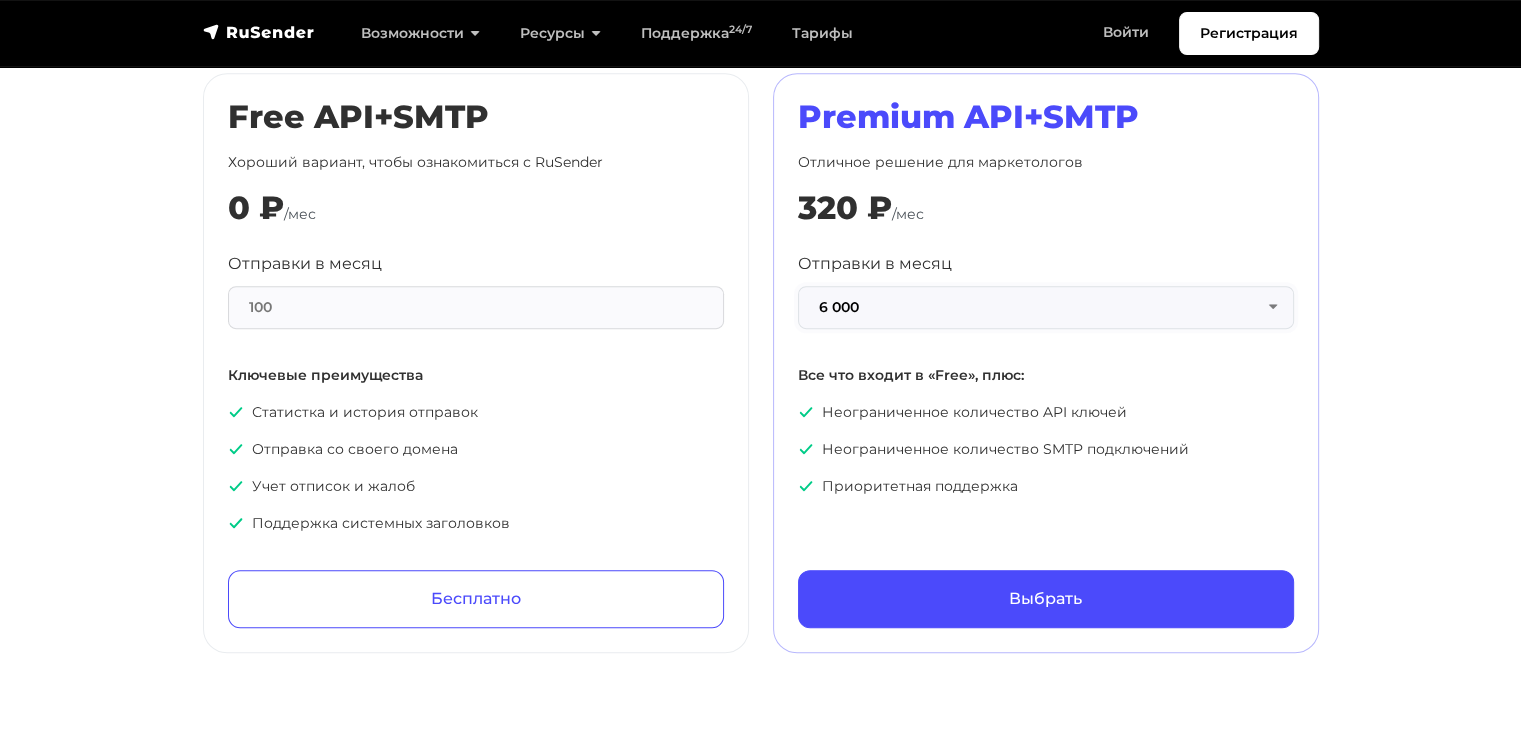 click on "6 000" at bounding box center (1046, 307) 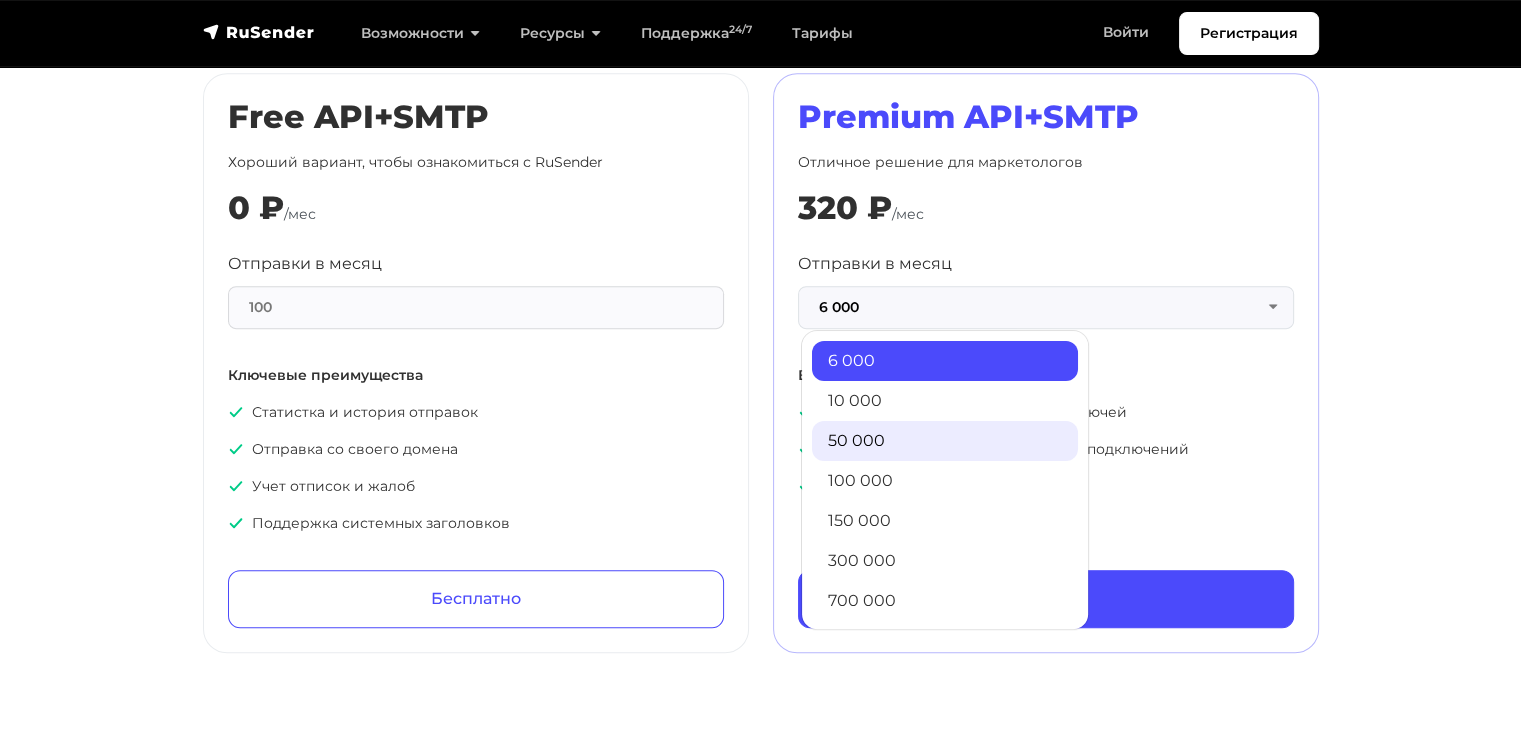 click on "50 000" at bounding box center (945, 441) 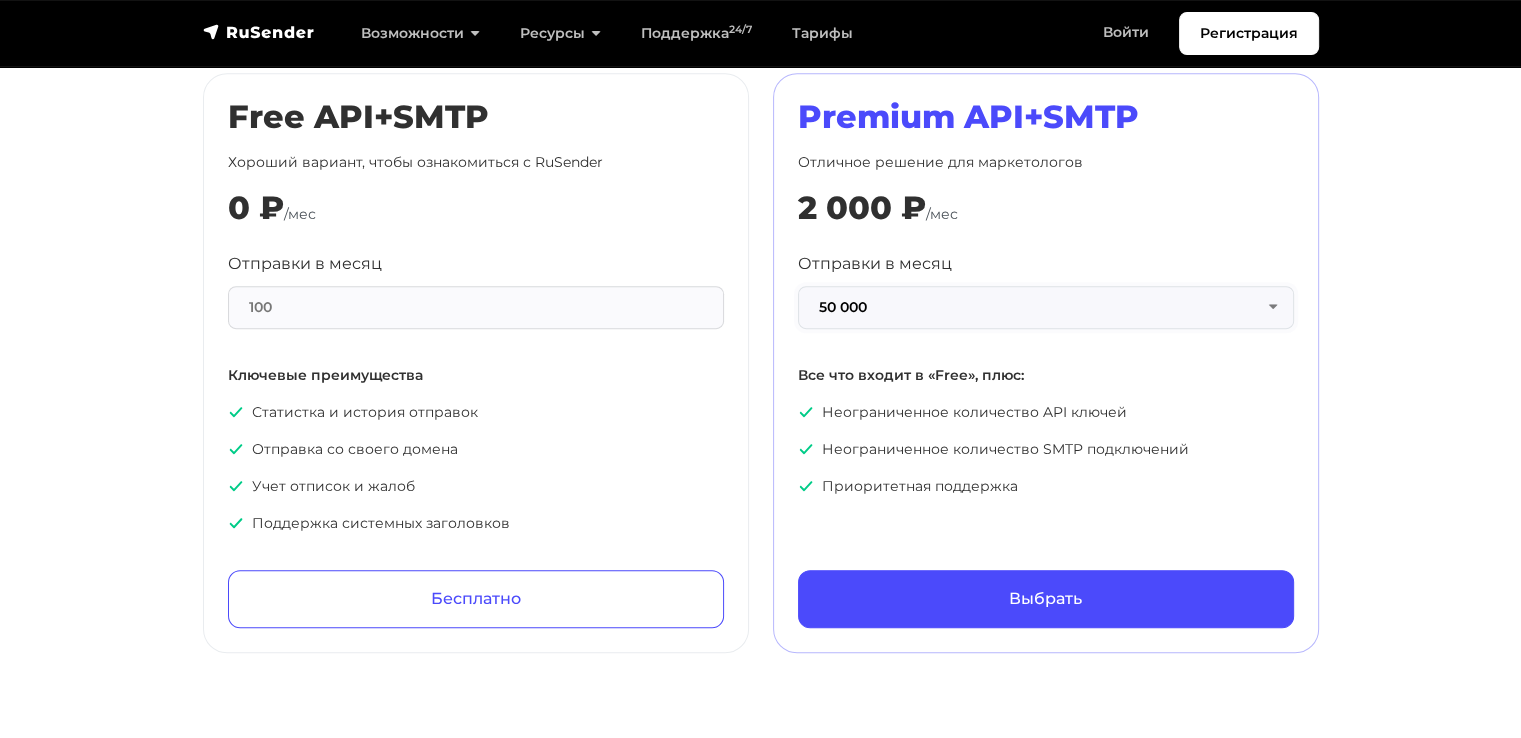 click on "50 000" at bounding box center [1046, 307] 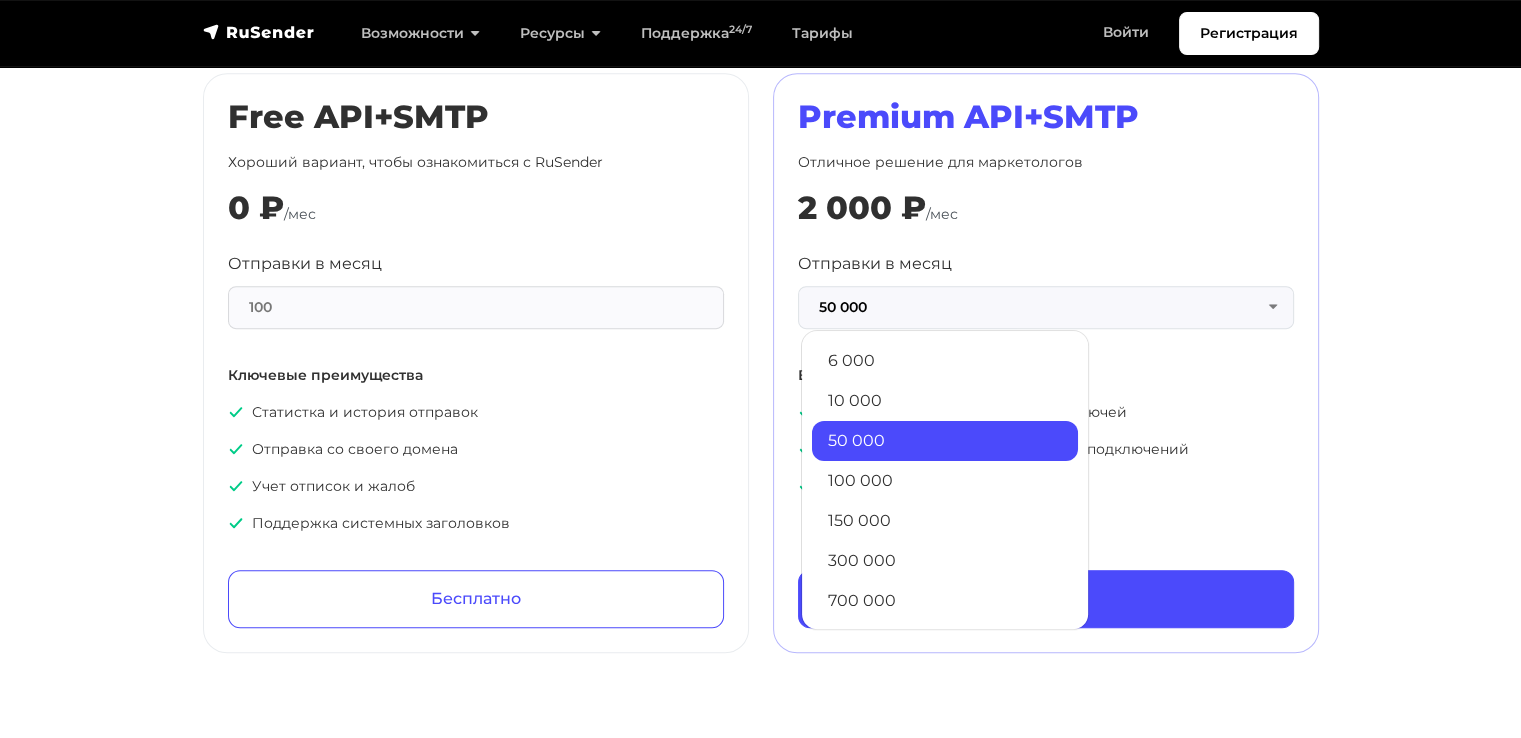 click on "6 000" at bounding box center [945, 361] 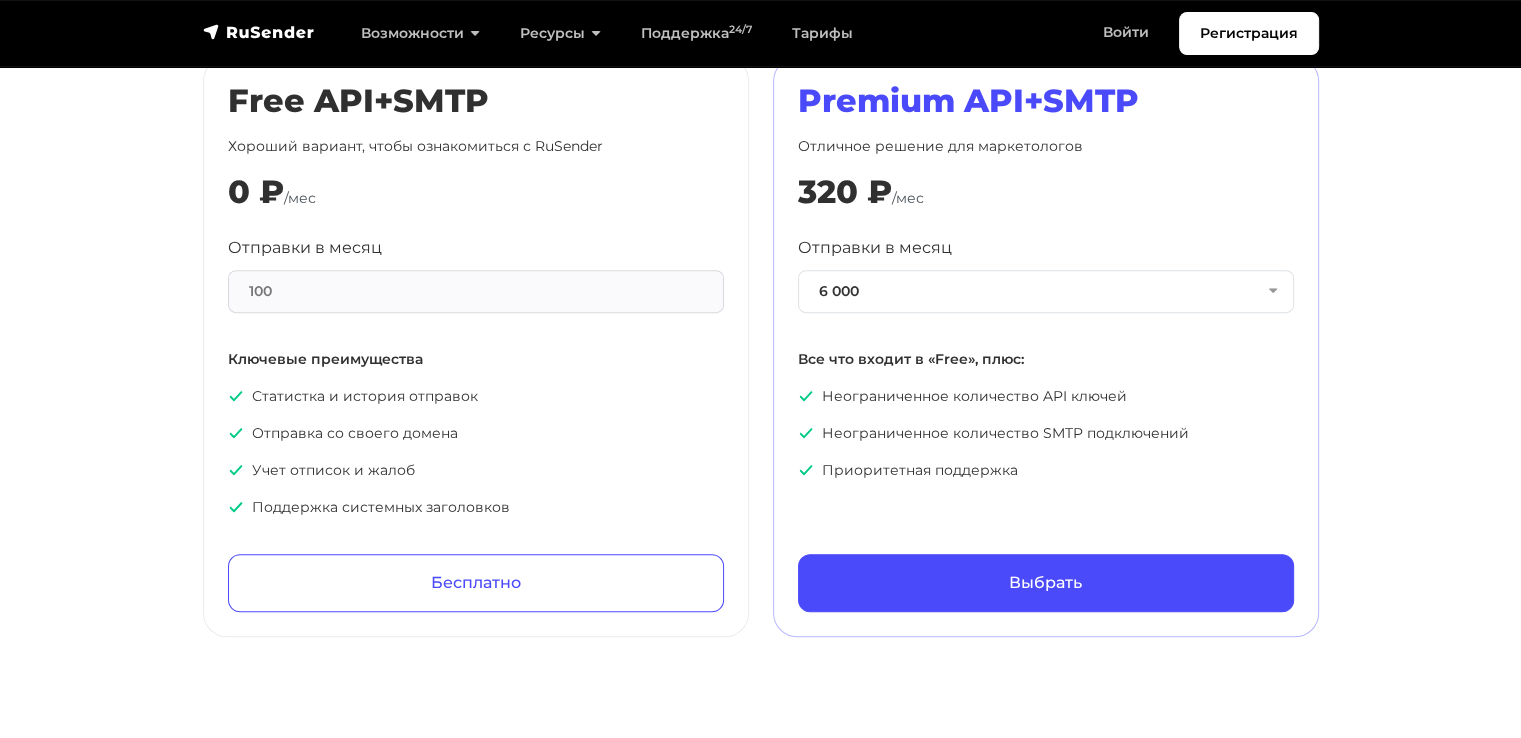 scroll, scrollTop: 900, scrollLeft: 0, axis: vertical 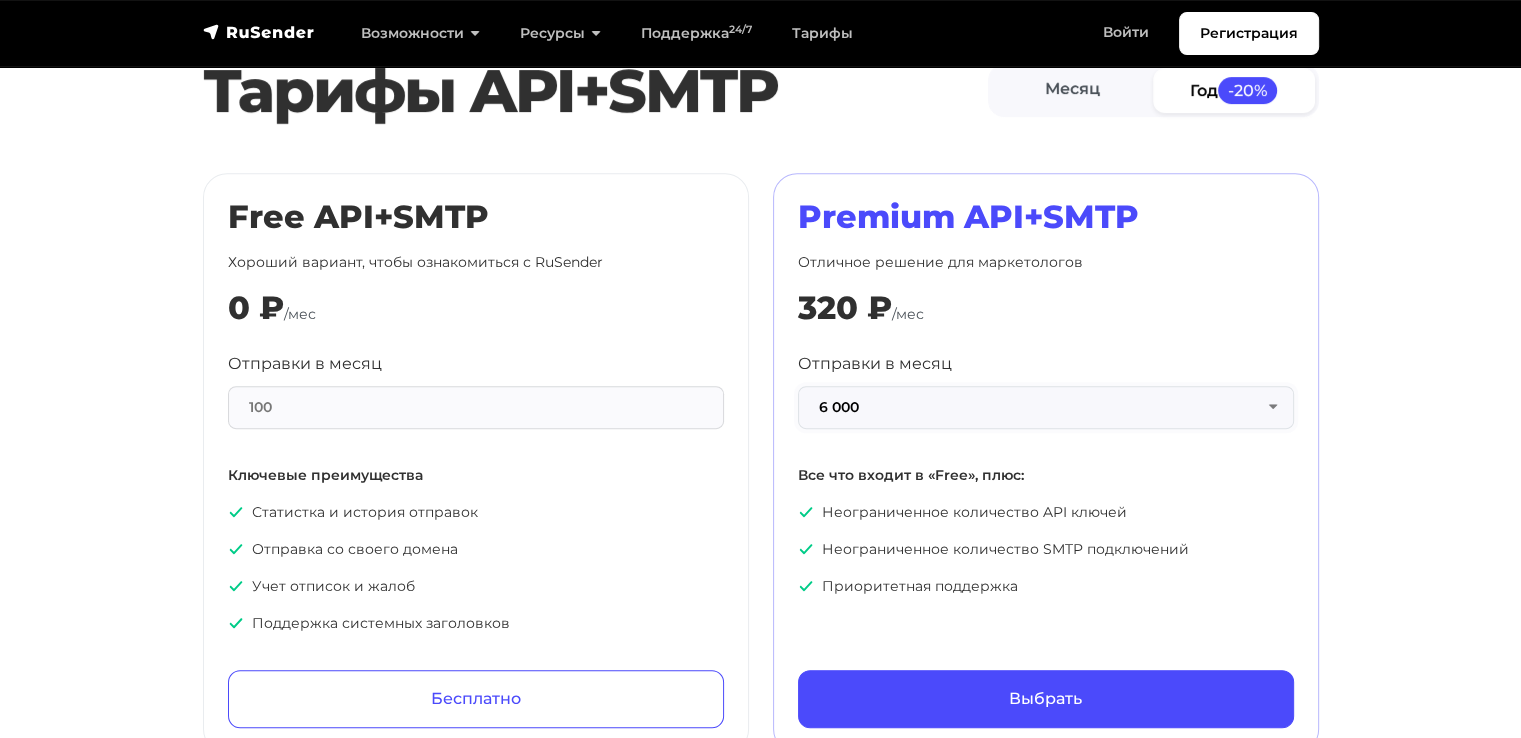 click on "6 000" at bounding box center (1046, 407) 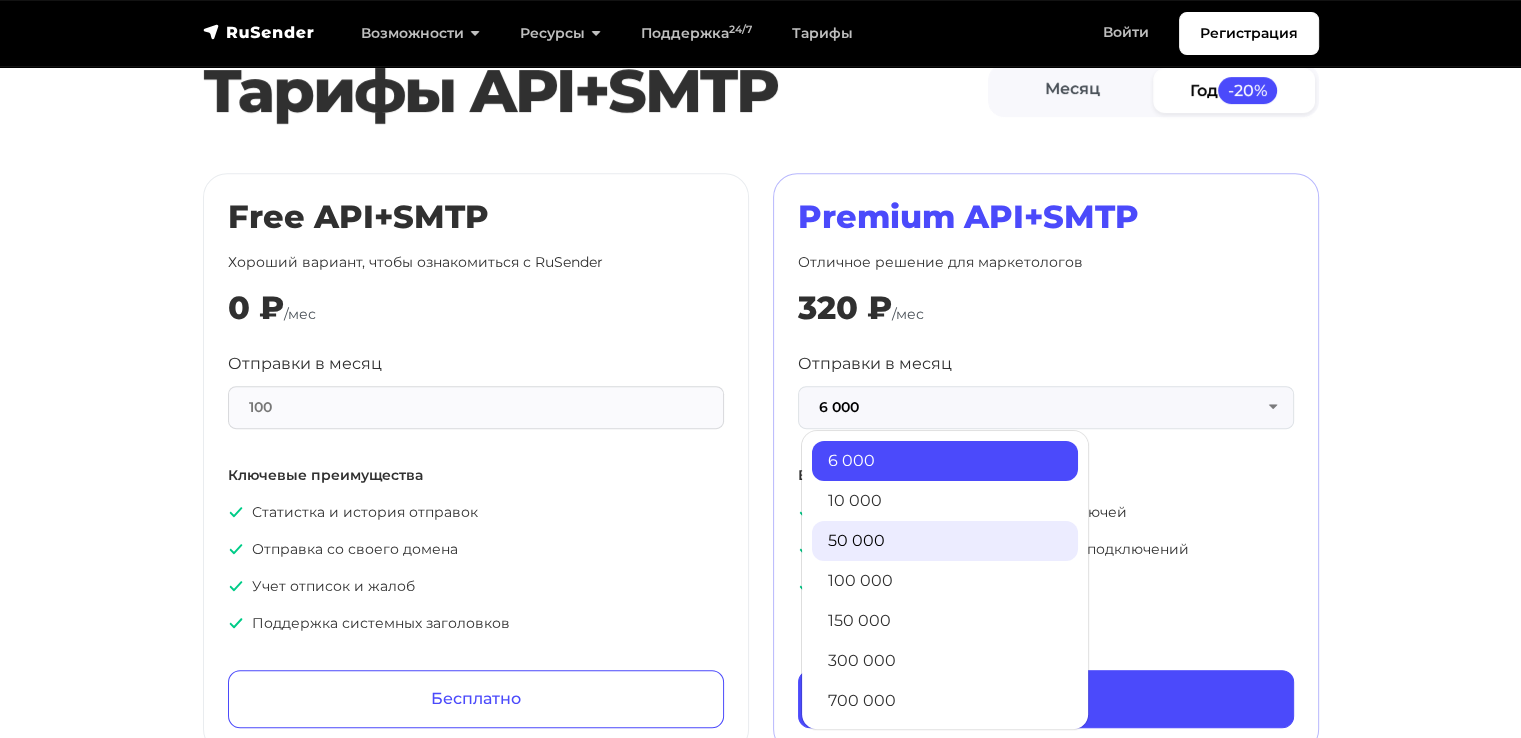 click on "50 000" at bounding box center (945, 541) 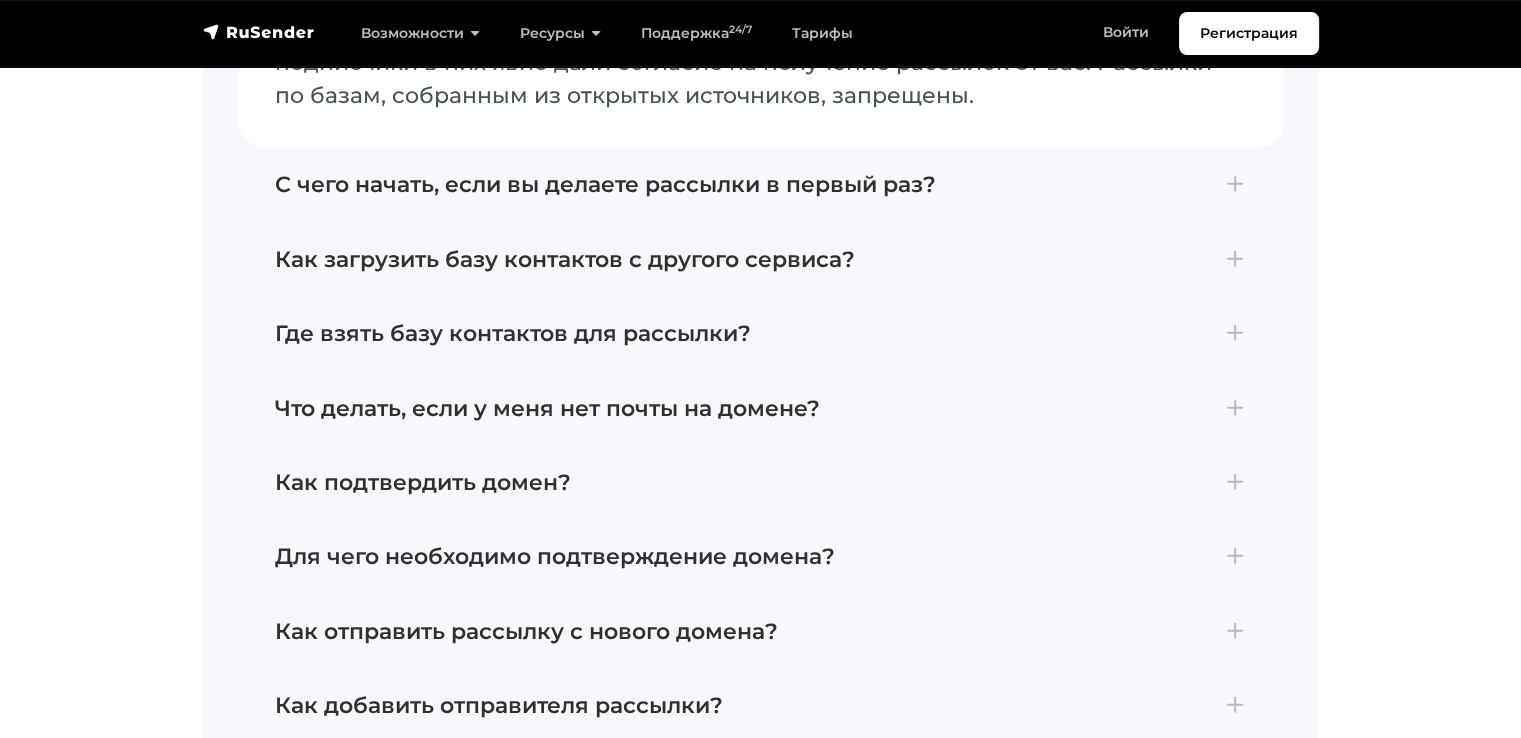 scroll, scrollTop: 4600, scrollLeft: 0, axis: vertical 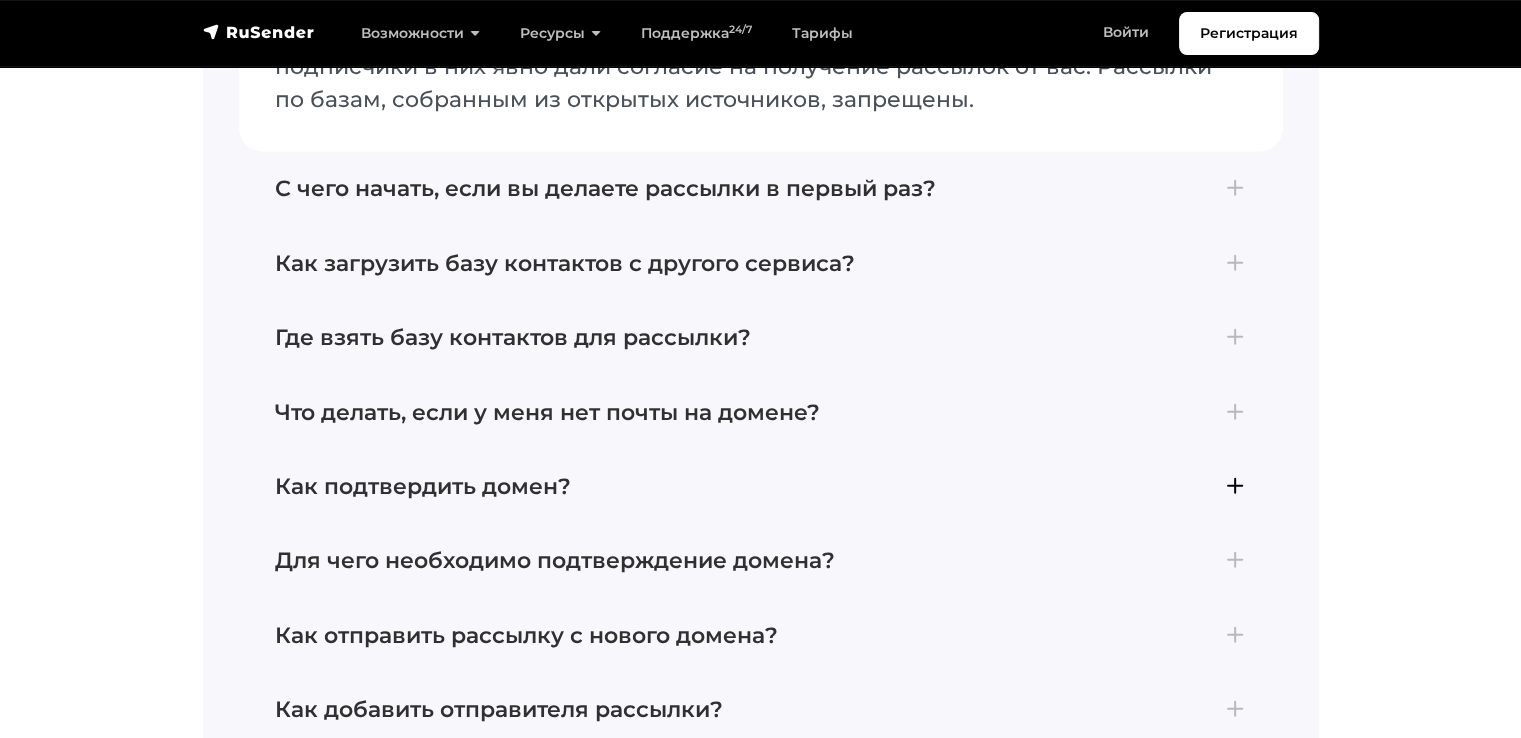 click on "Как подтвердить домен?" at bounding box center [761, 487] 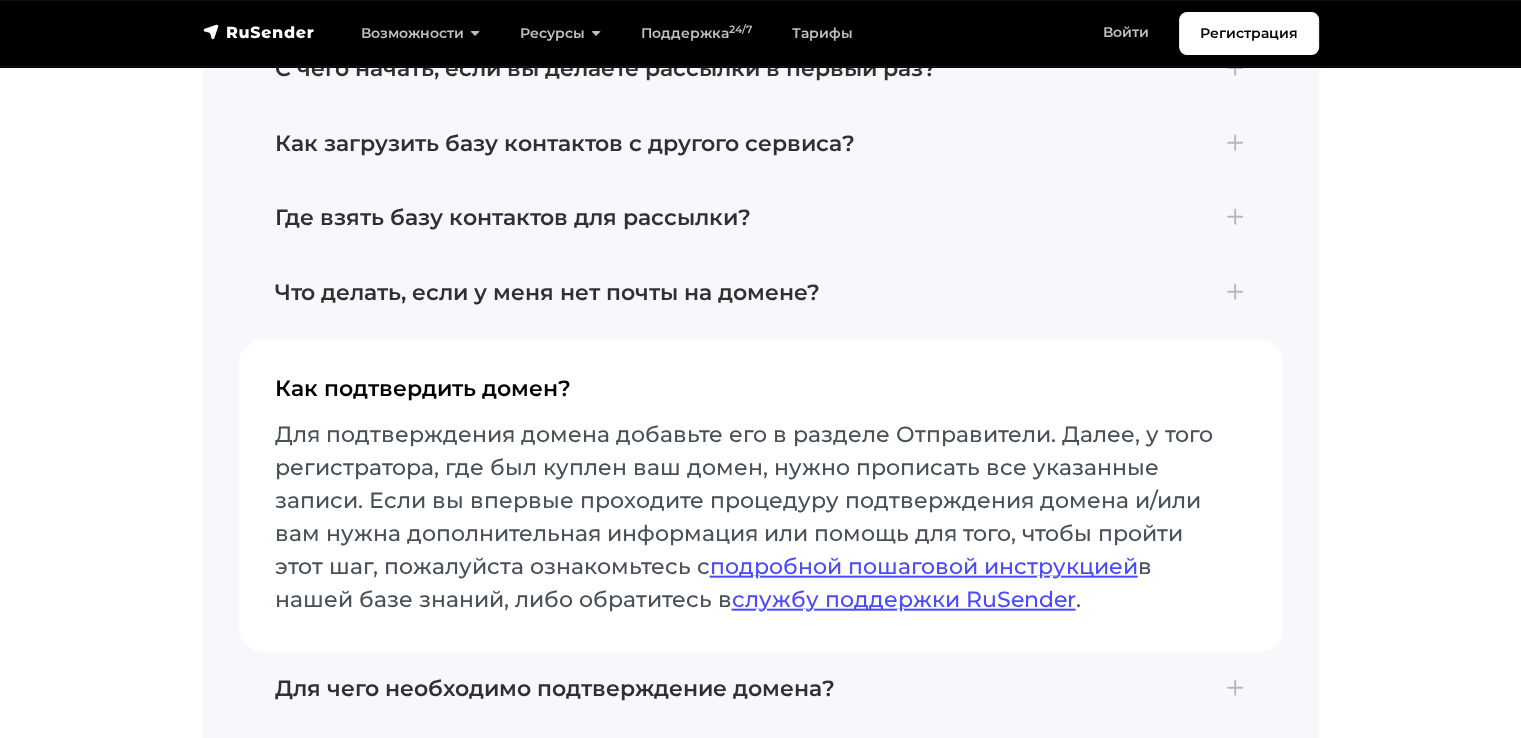 scroll, scrollTop: 4567, scrollLeft: 0, axis: vertical 